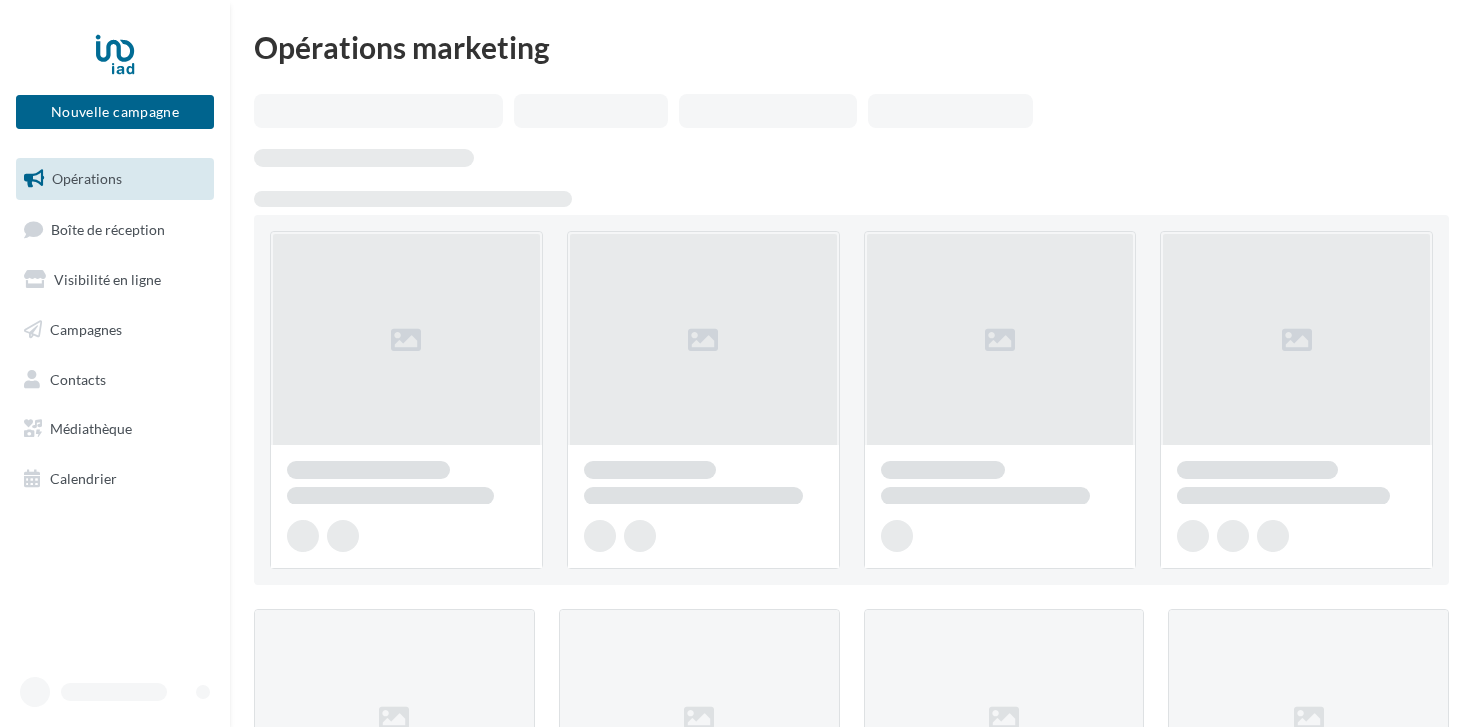 scroll, scrollTop: 0, scrollLeft: 0, axis: both 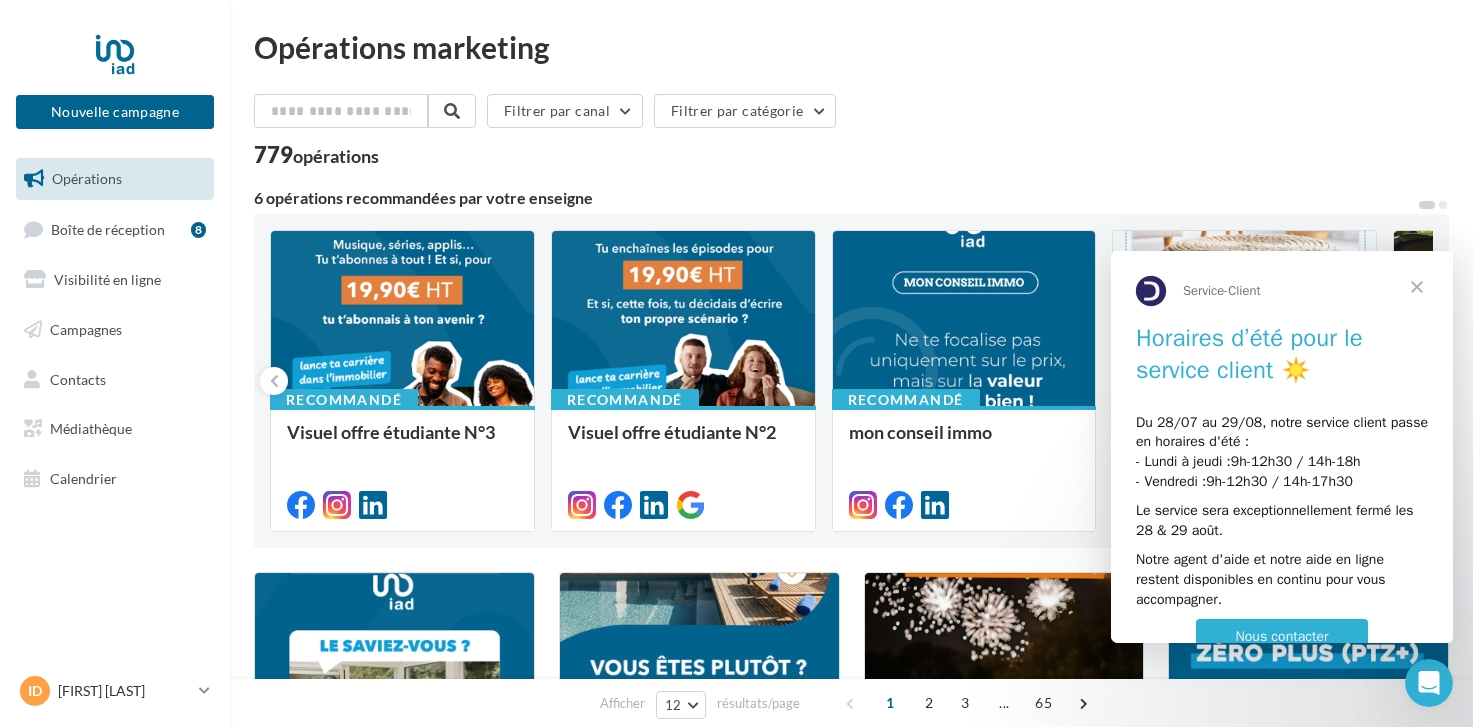 click at bounding box center [1417, 287] 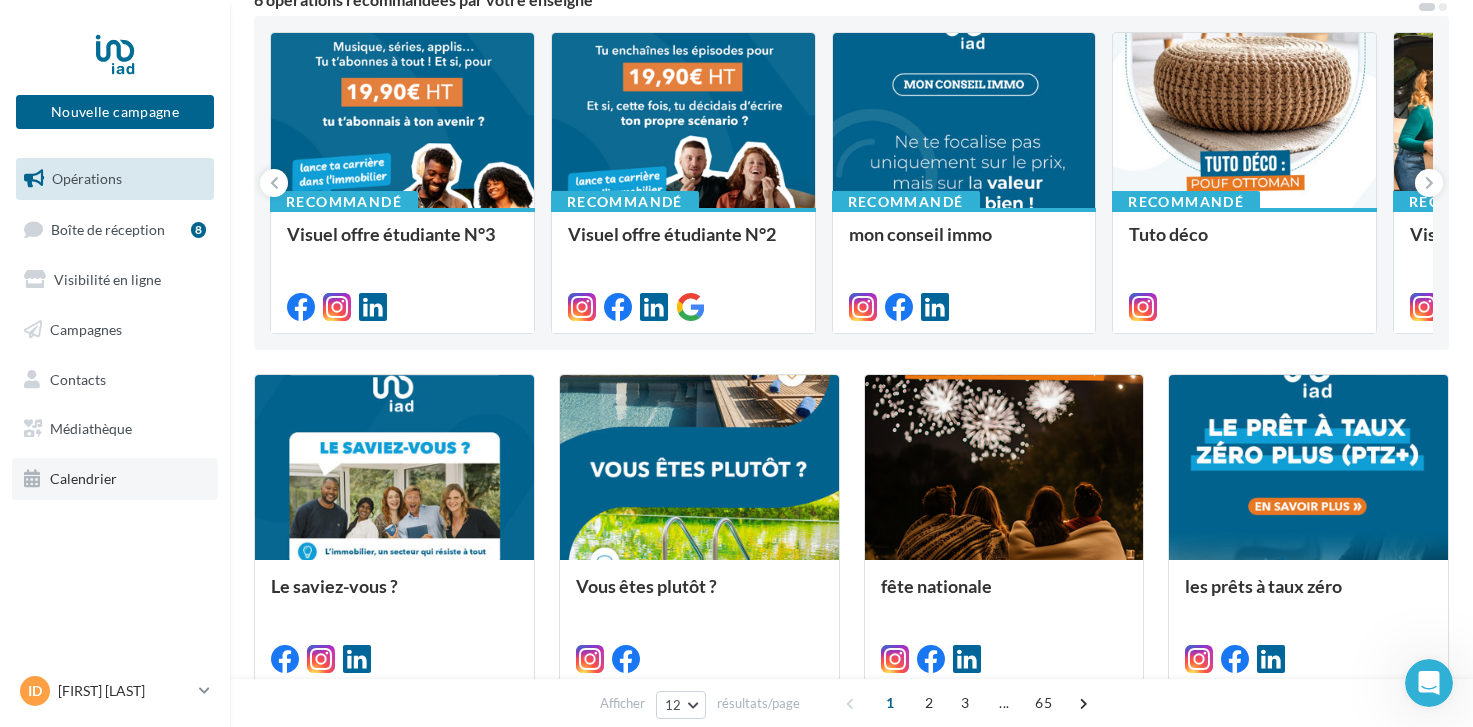 scroll, scrollTop: 206, scrollLeft: 0, axis: vertical 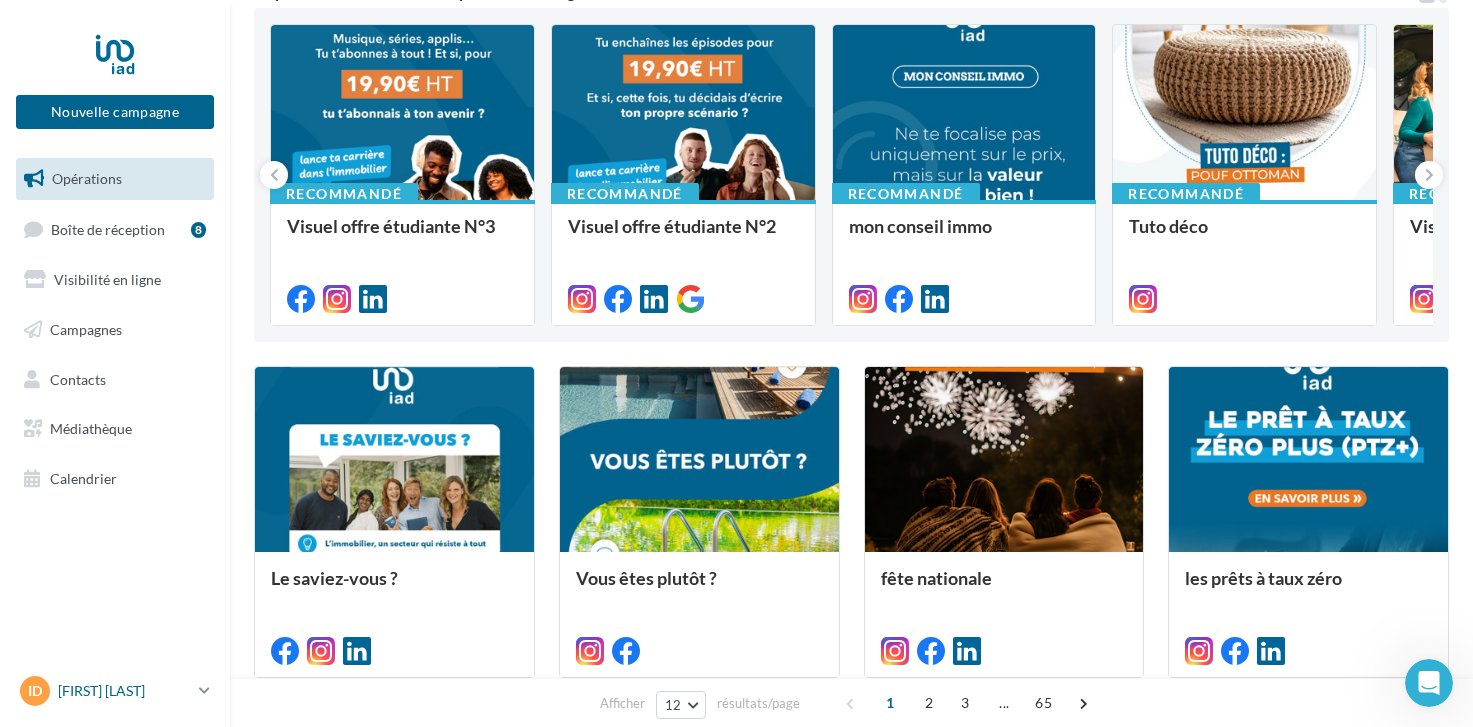 click at bounding box center (204, 690) 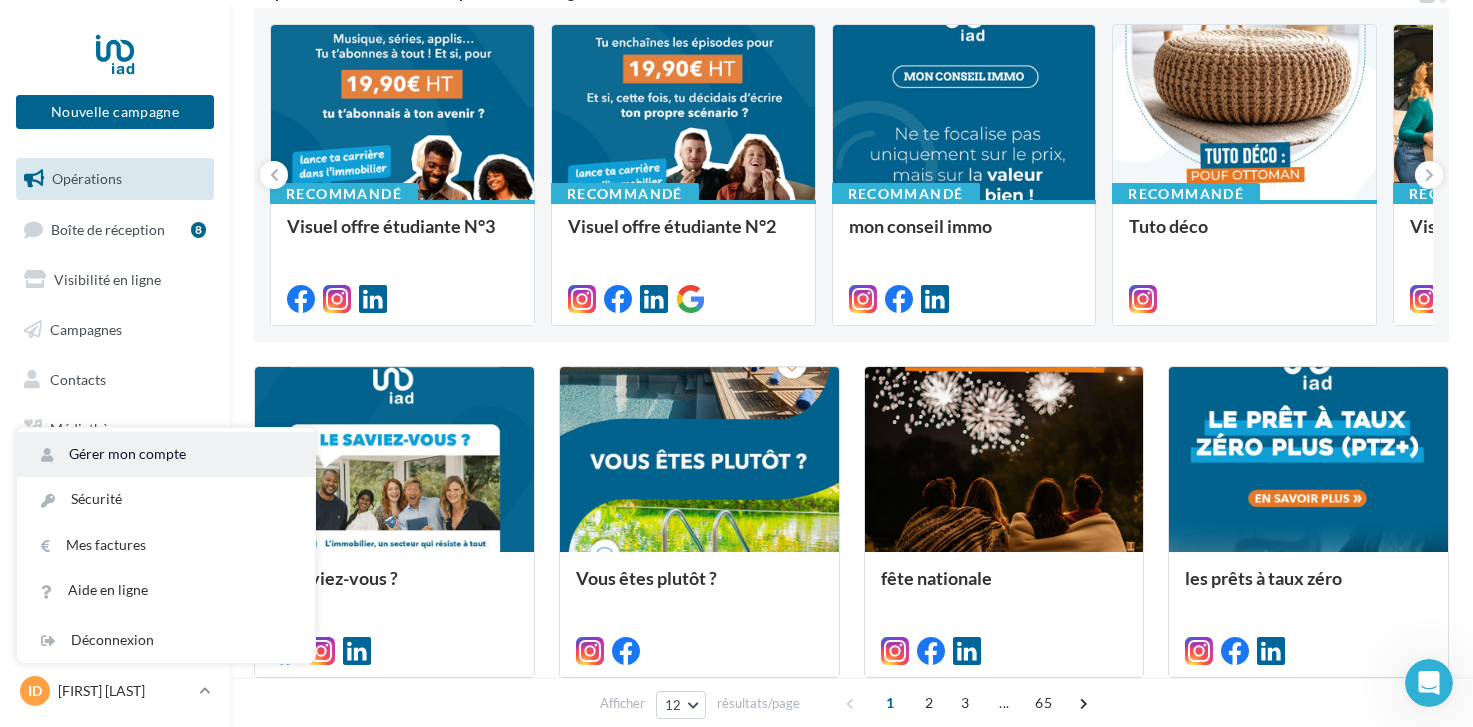 click on "Gérer mon compte" at bounding box center [166, 454] 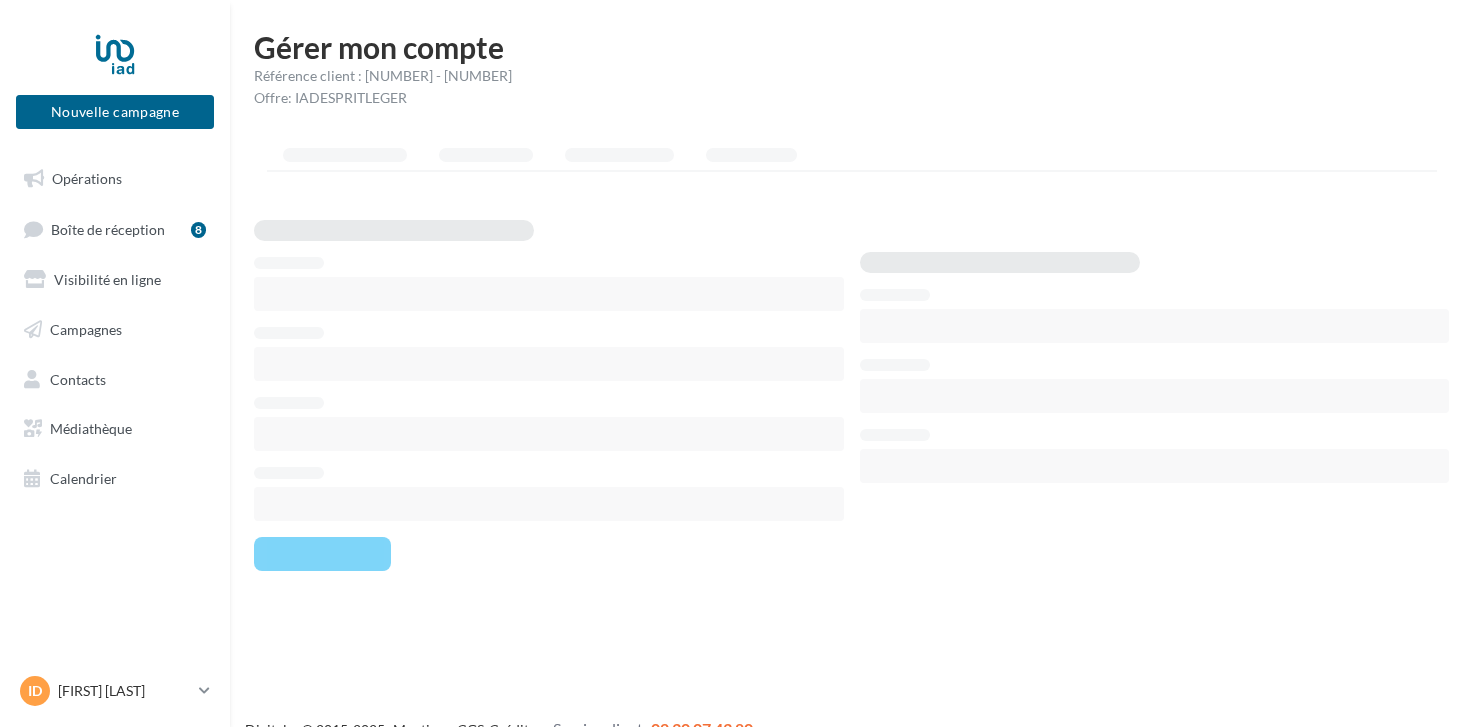 scroll, scrollTop: 0, scrollLeft: 0, axis: both 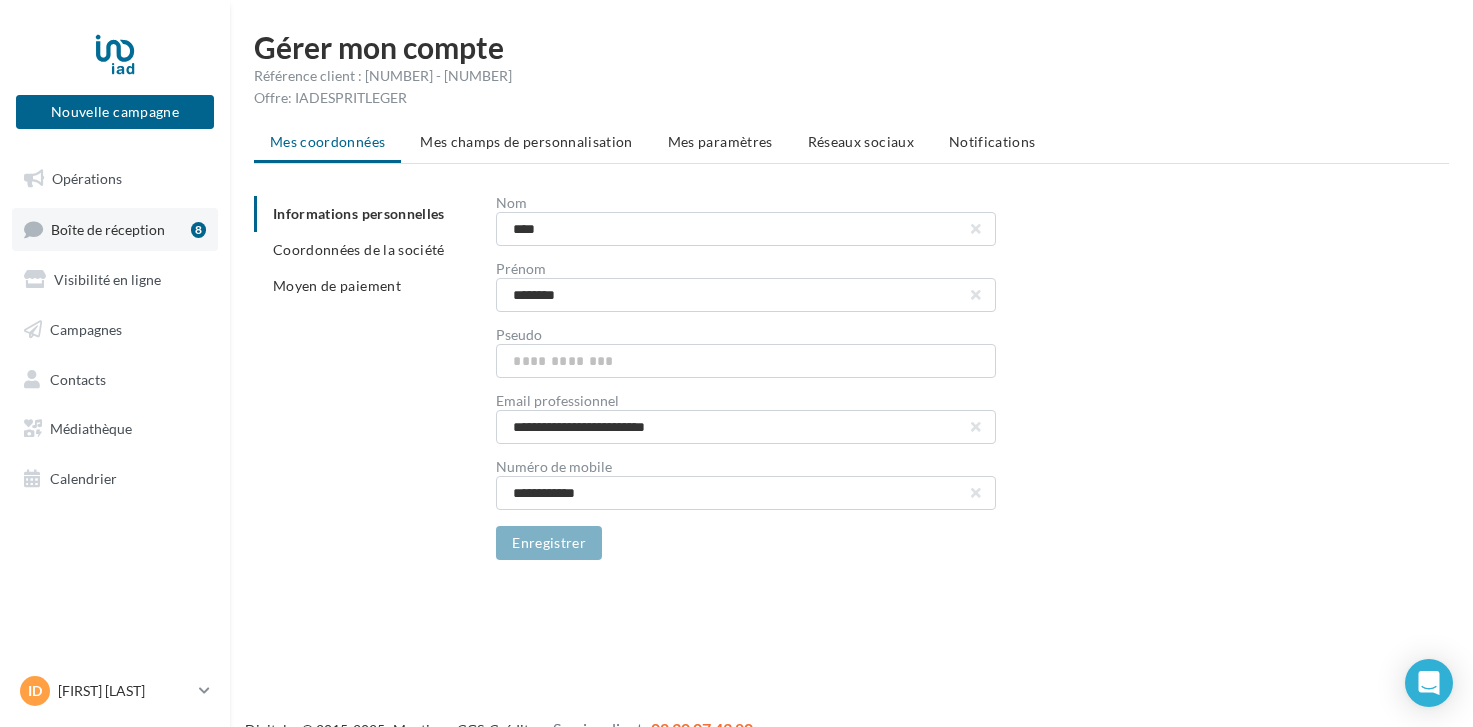 click on "Boîte de réception" at bounding box center (108, 228) 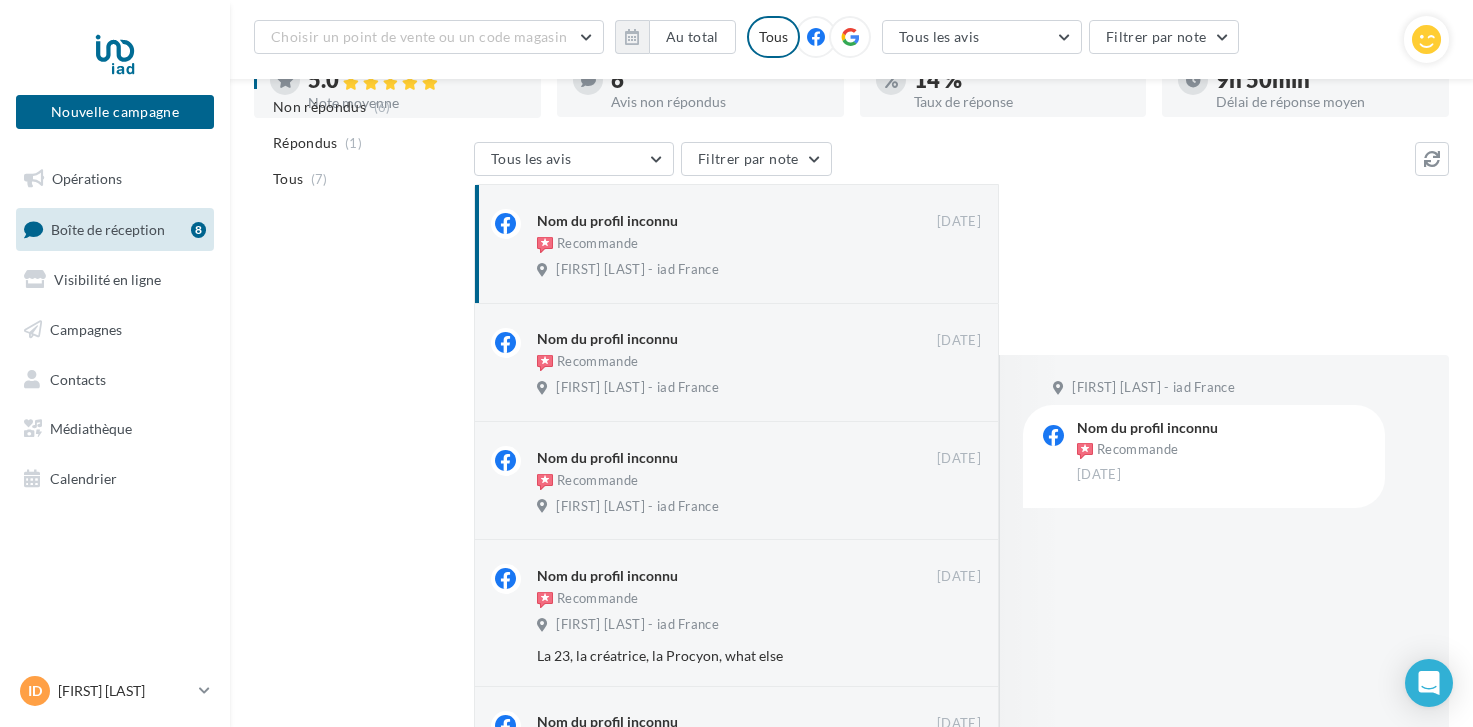 scroll, scrollTop: 0, scrollLeft: 0, axis: both 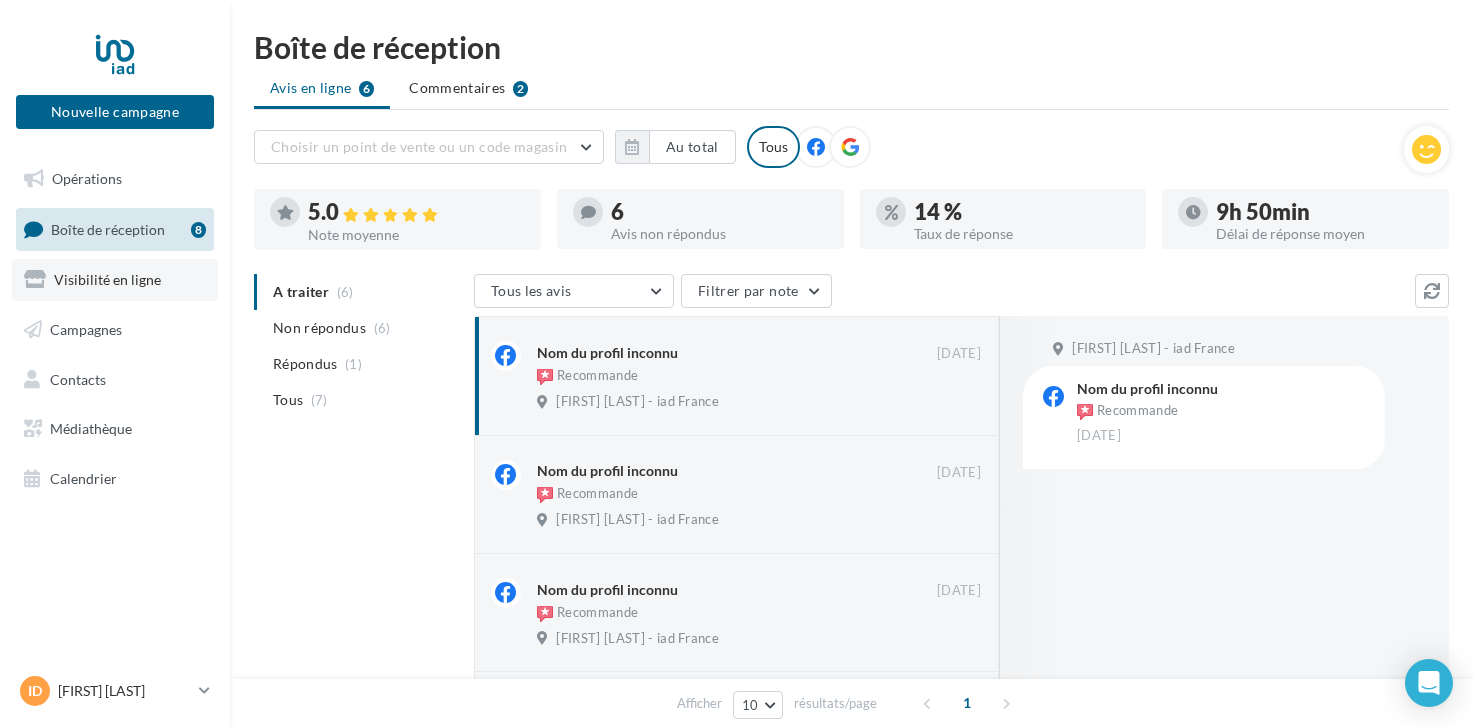 click on "Visibilité en ligne" at bounding box center [115, 280] 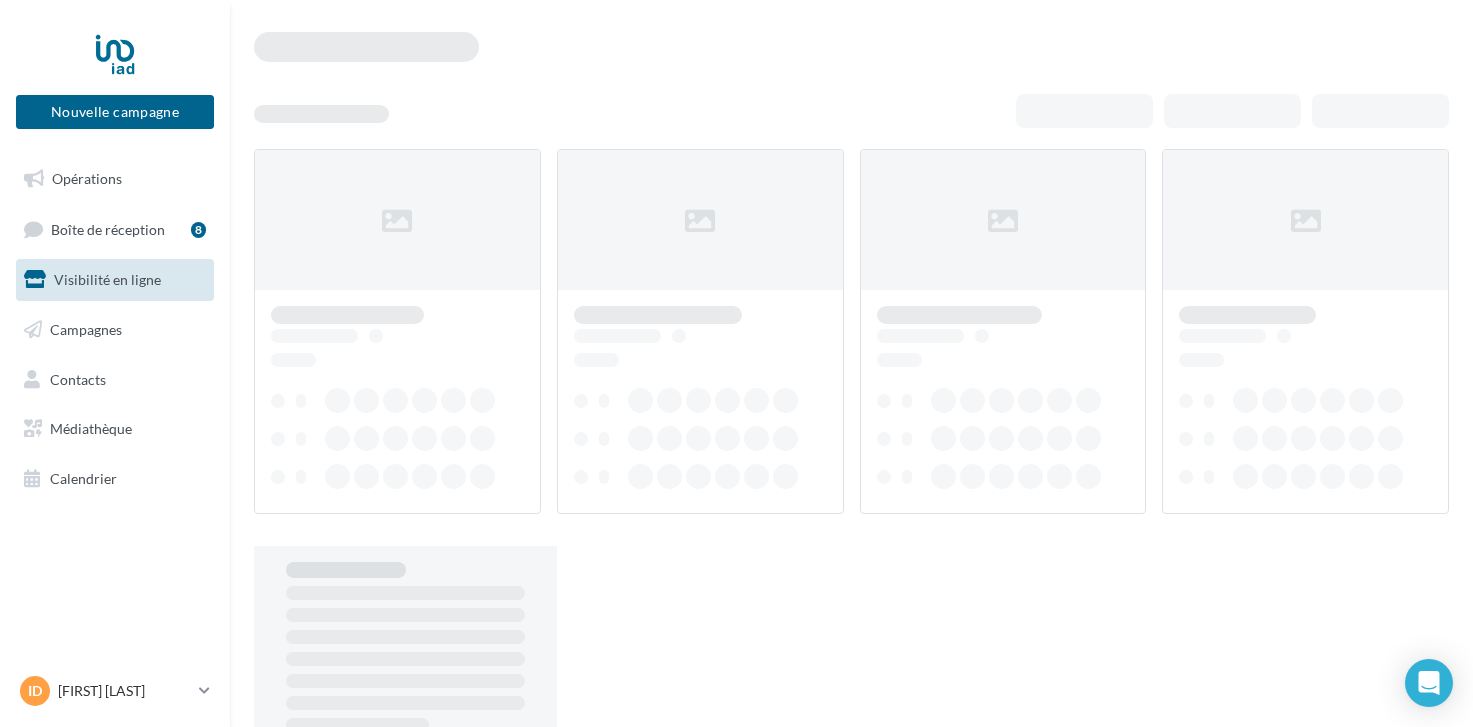 scroll, scrollTop: 0, scrollLeft: 0, axis: both 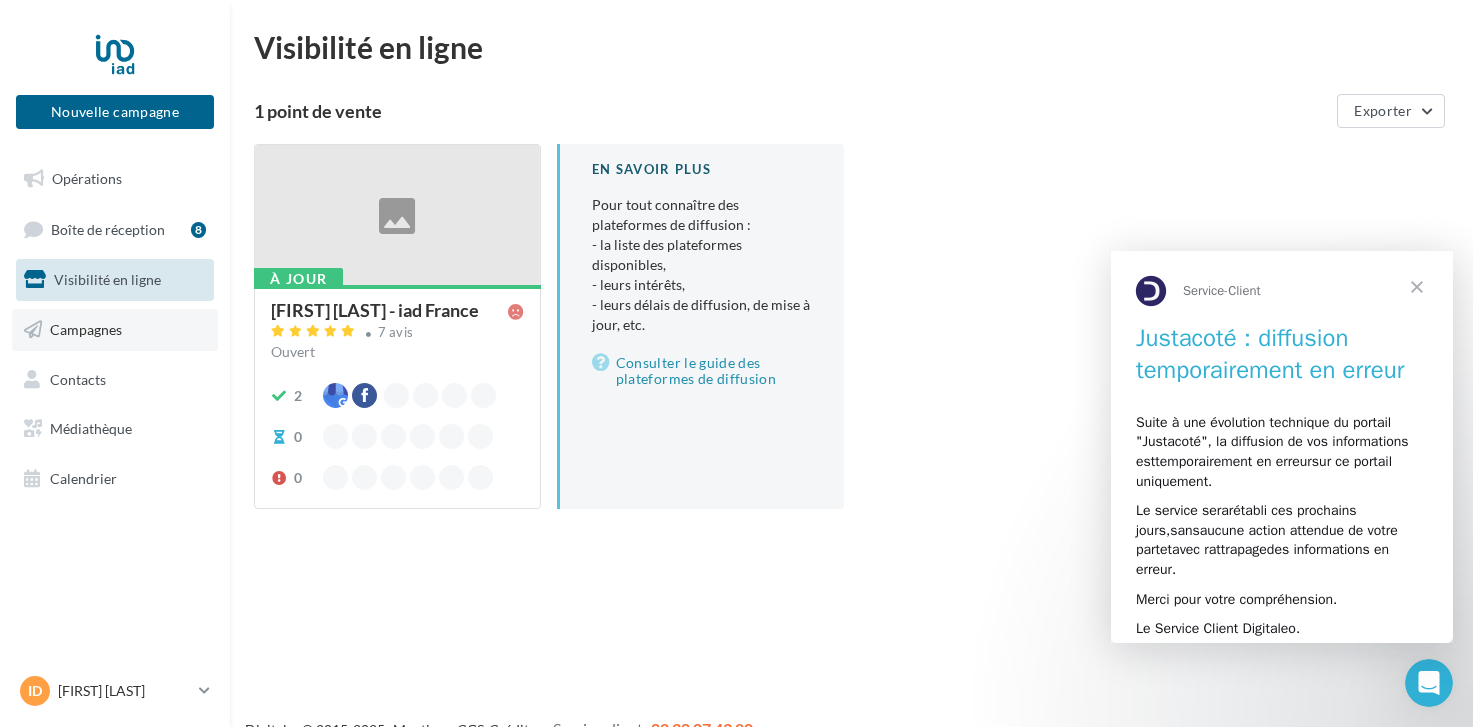 click on "Campagnes" at bounding box center (86, 329) 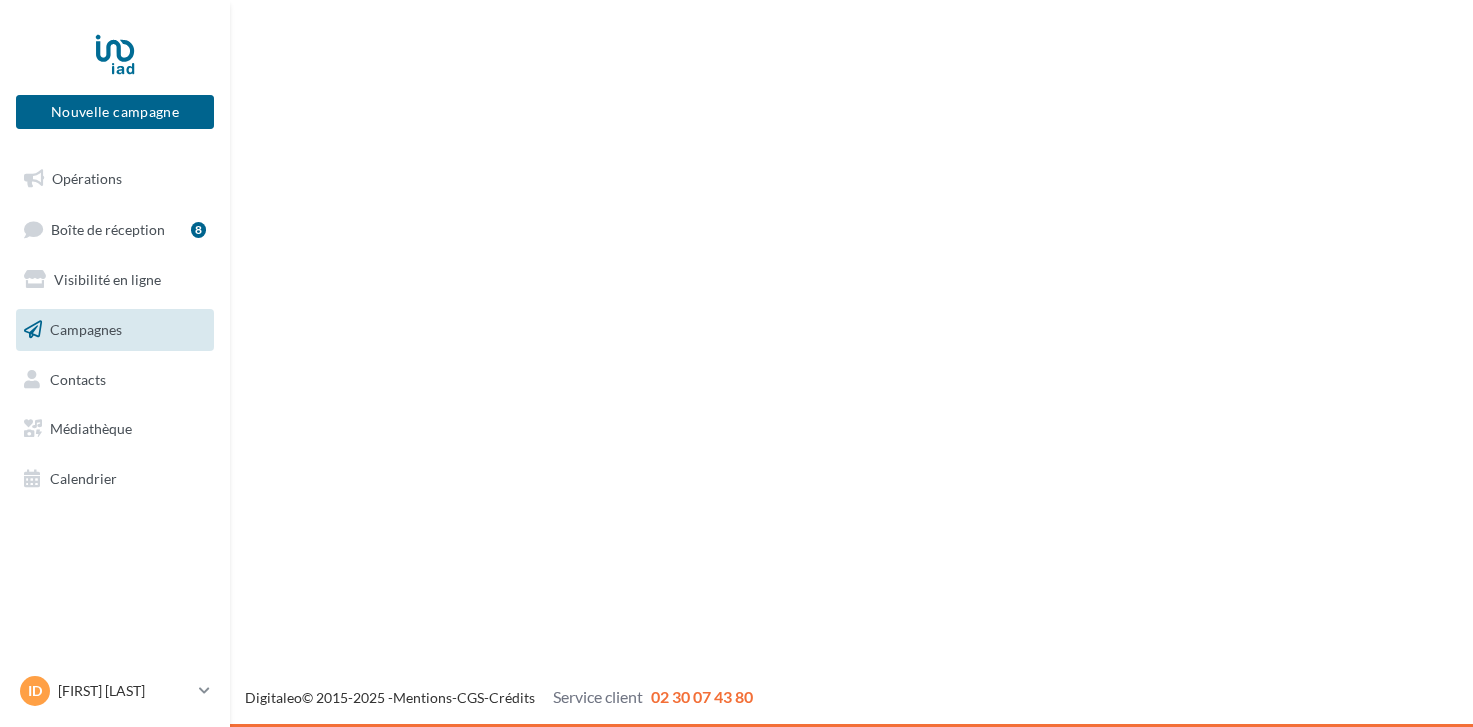 scroll, scrollTop: 0, scrollLeft: 0, axis: both 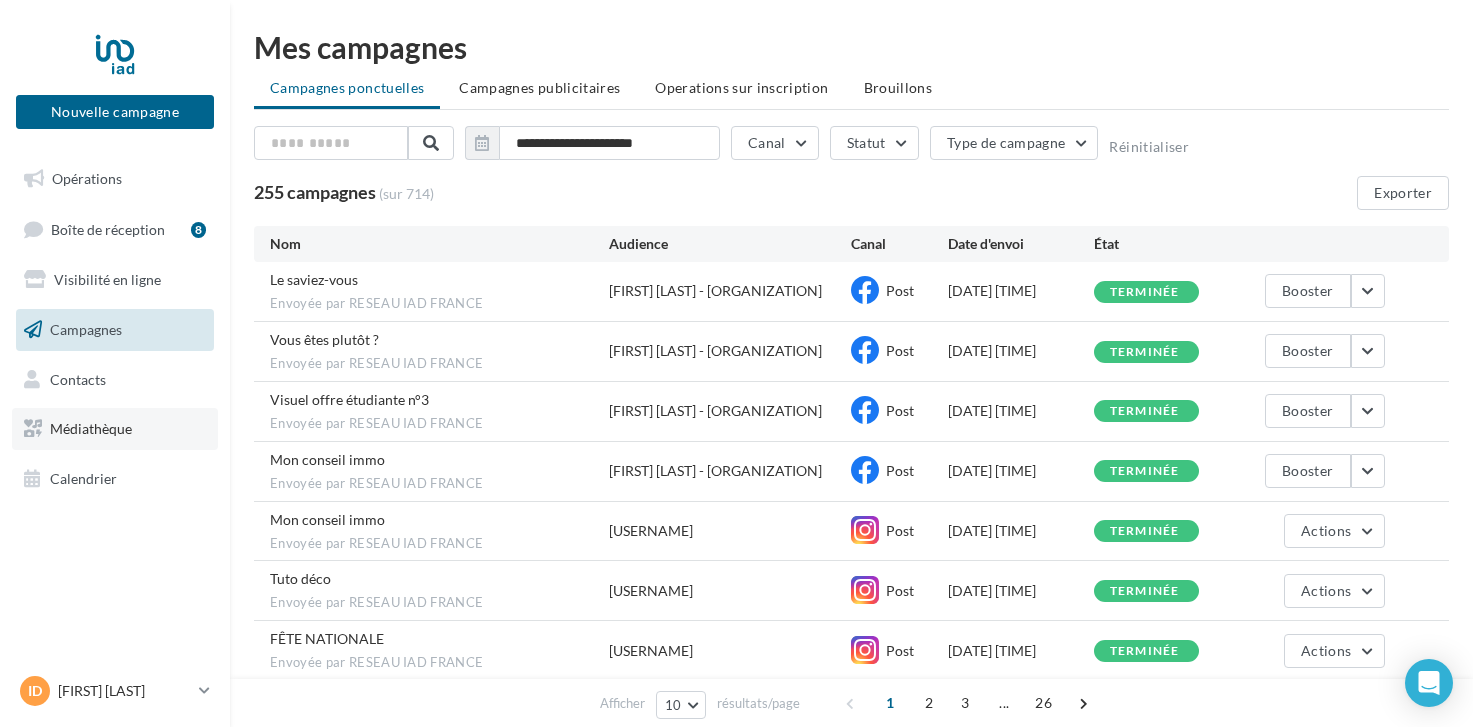 click on "Médiathèque" at bounding box center (115, 429) 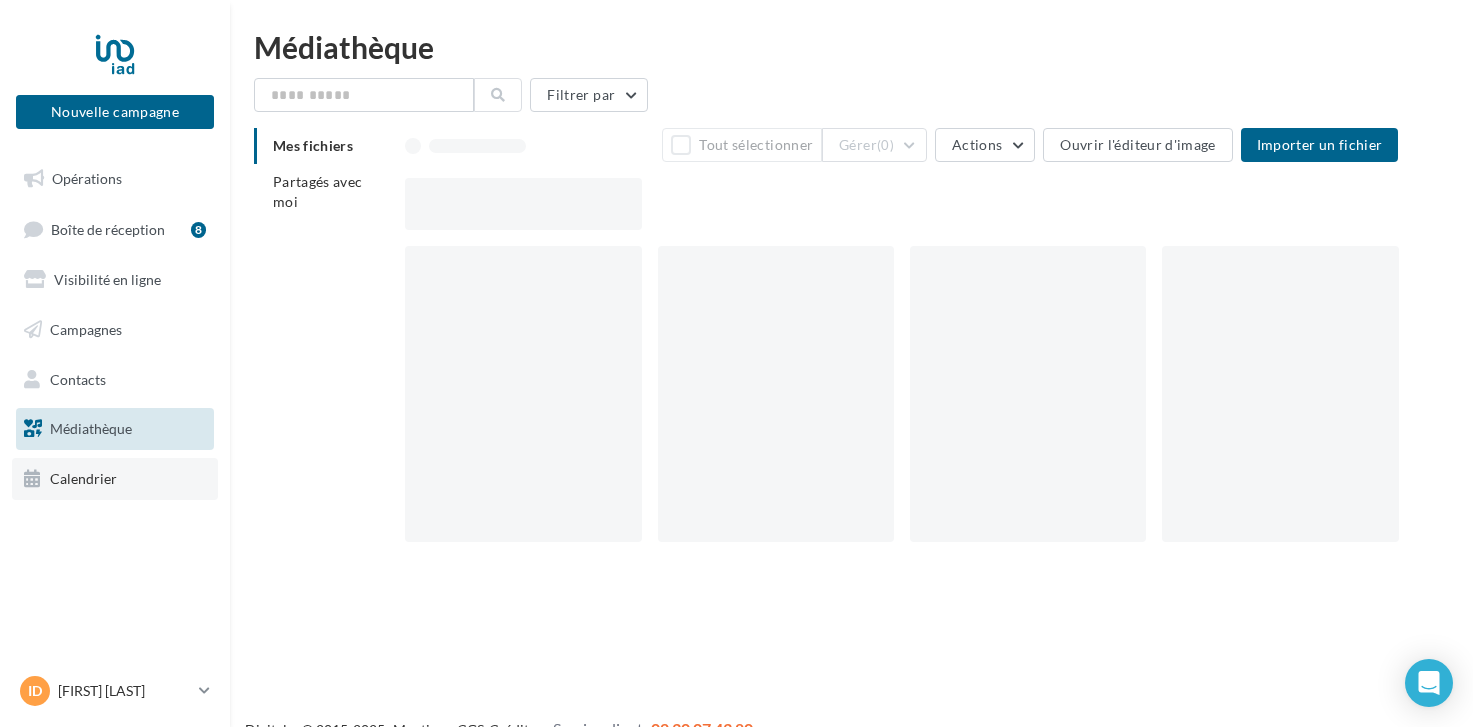 scroll, scrollTop: 0, scrollLeft: 0, axis: both 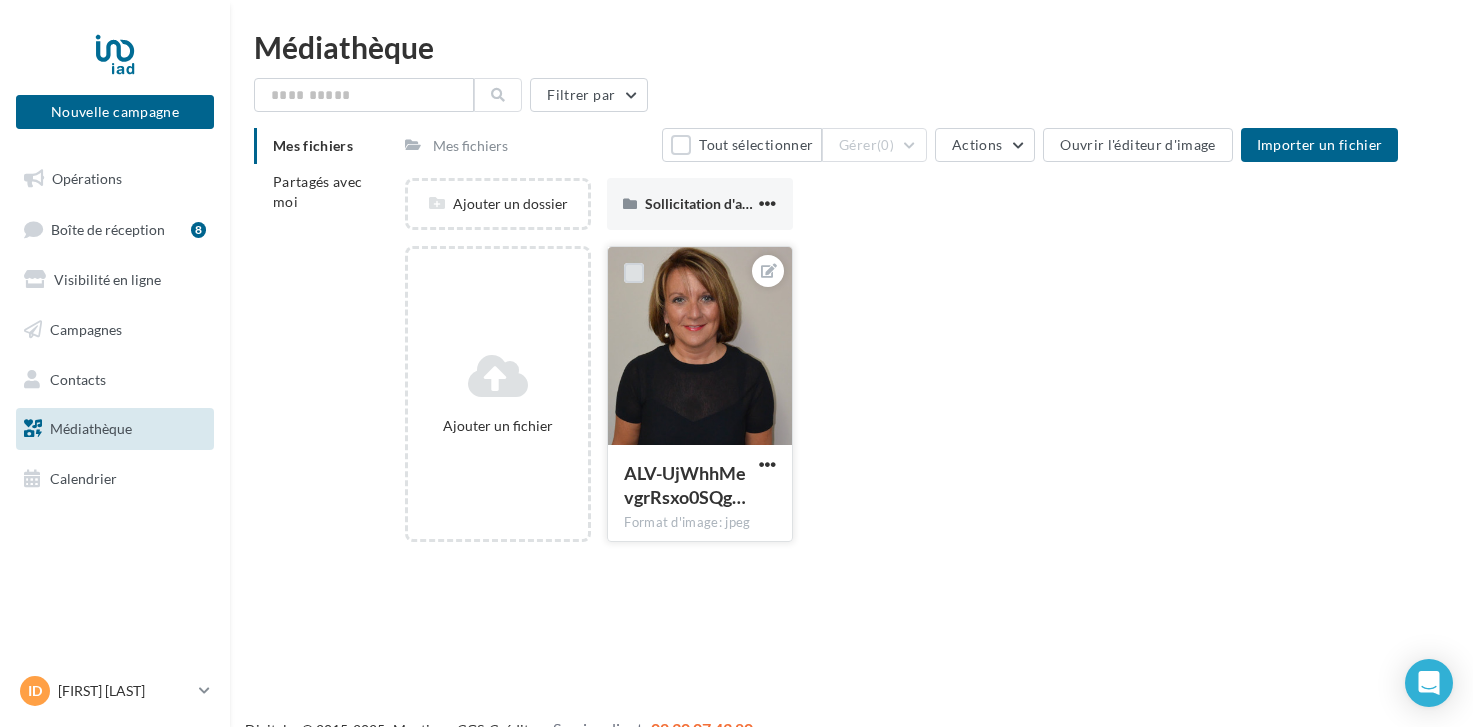 click at bounding box center [634, 273] 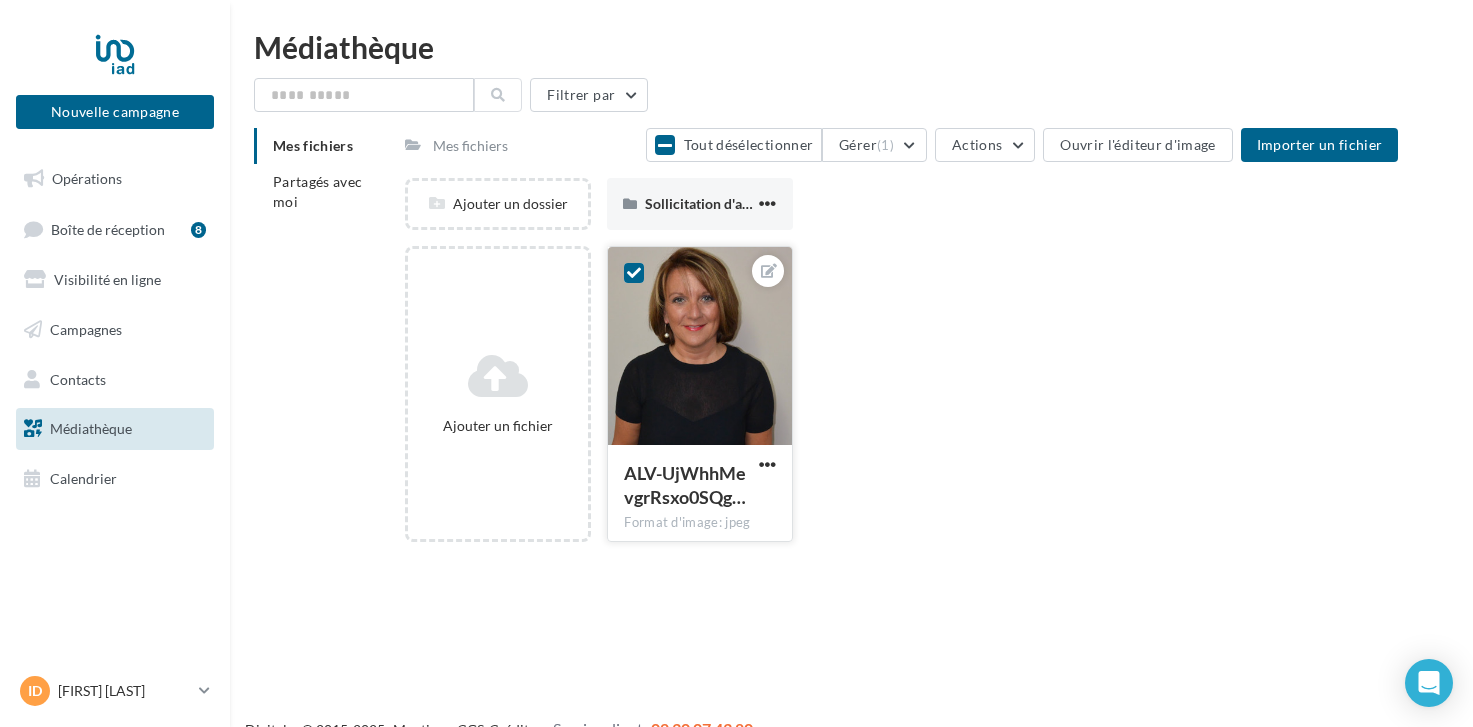 click at bounding box center [634, 273] 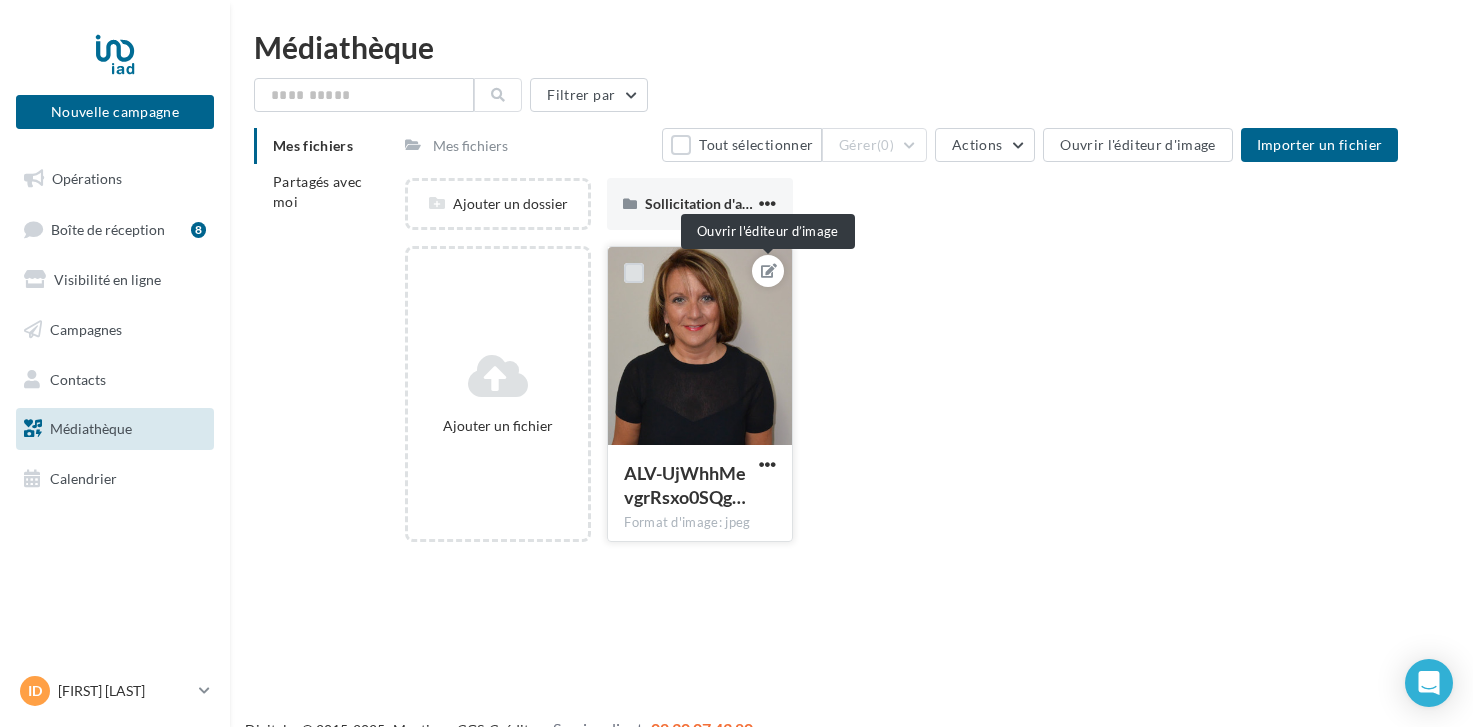 click at bounding box center [769, 271] 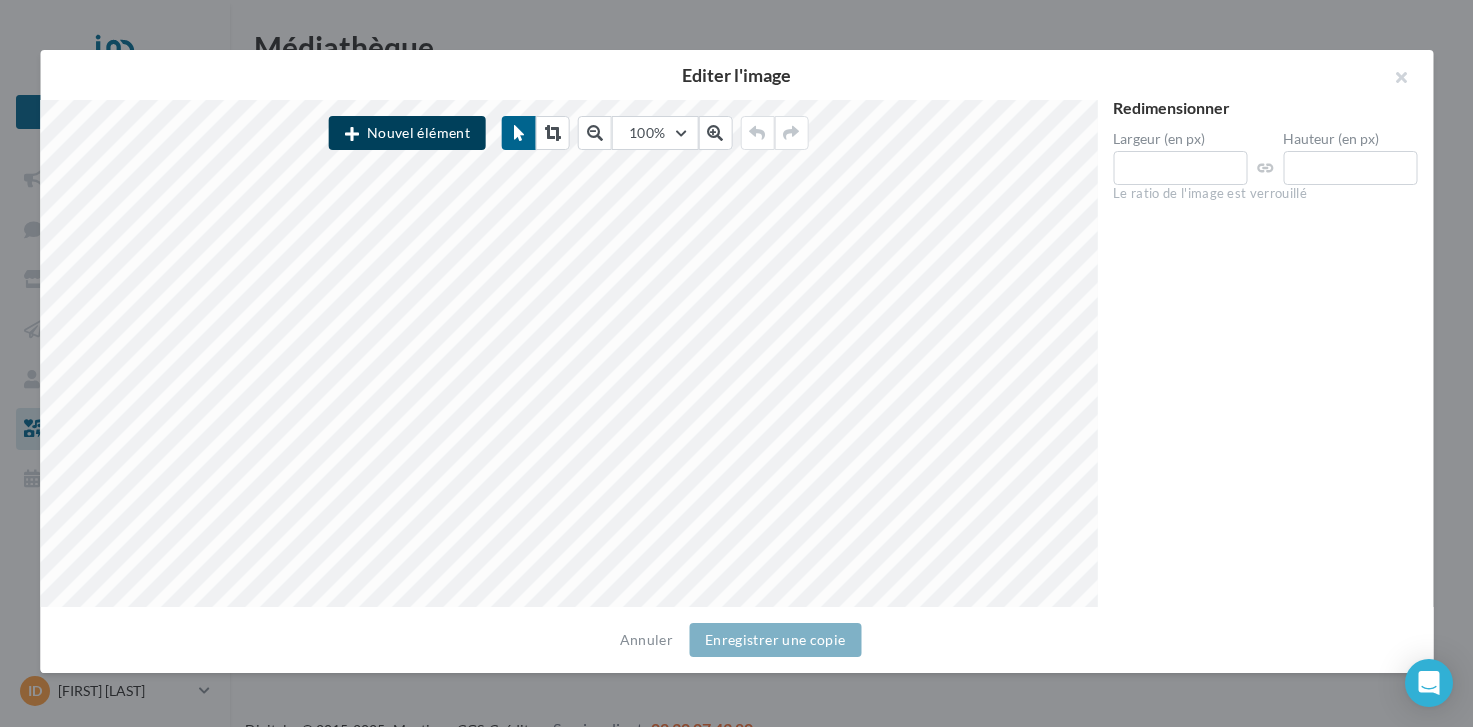 click on "Nouvel élément" at bounding box center (407, 133) 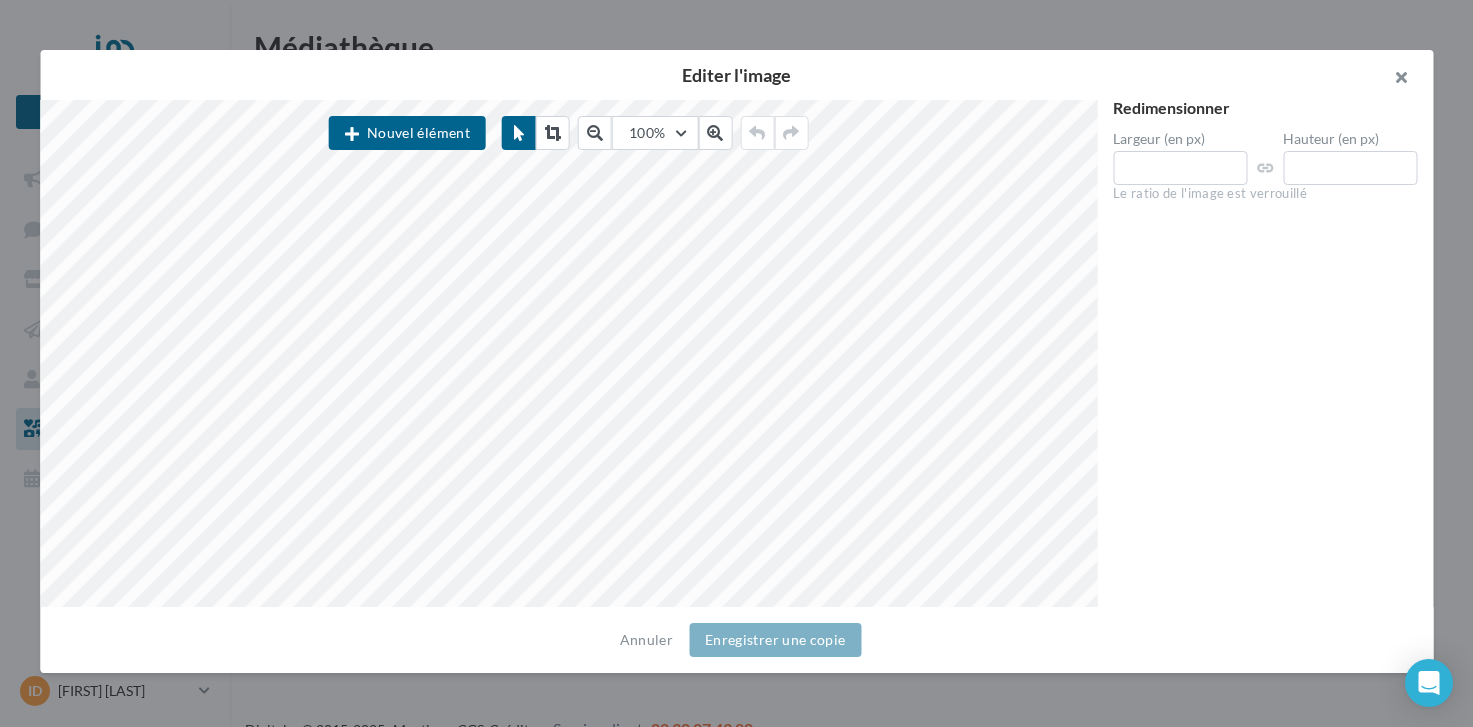click at bounding box center (1393, 80) 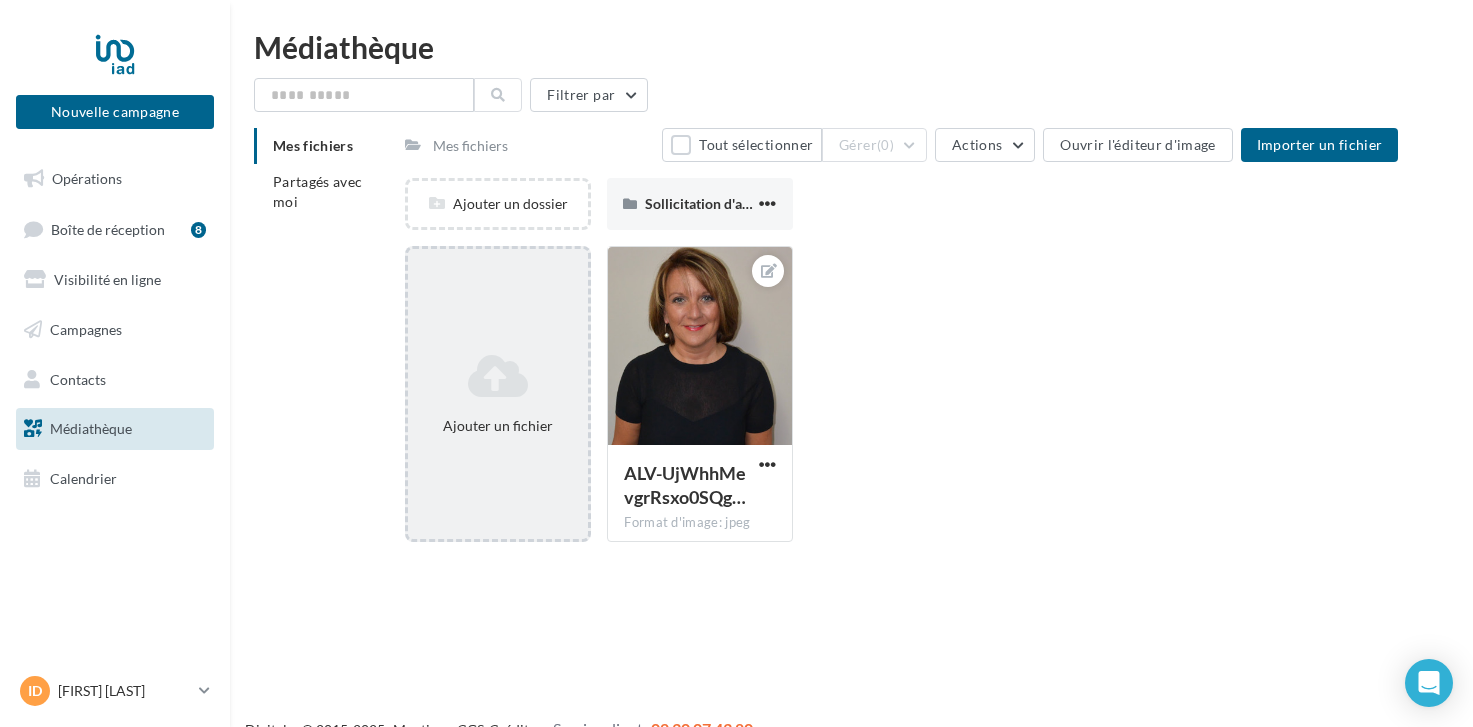click at bounding box center [498, 376] 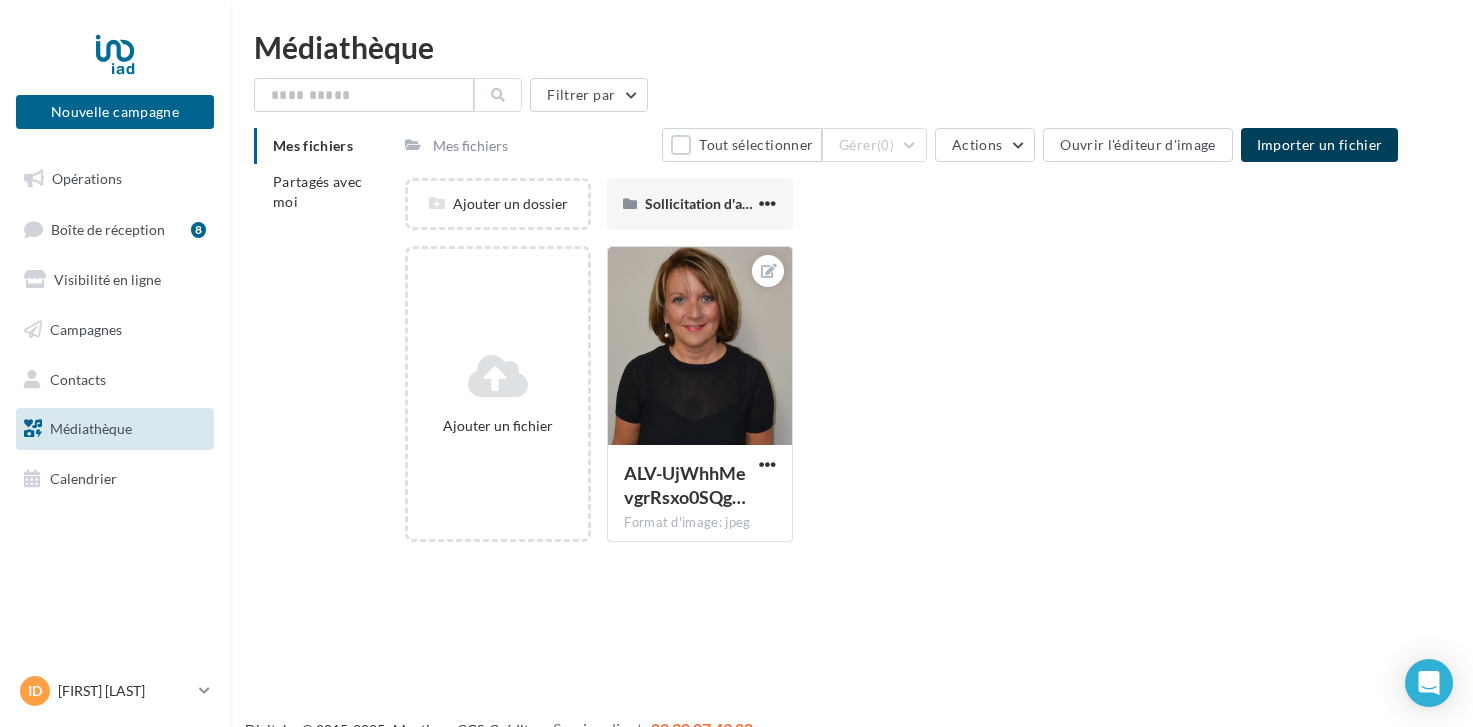 click on "Importer un fichier" at bounding box center [1320, 144] 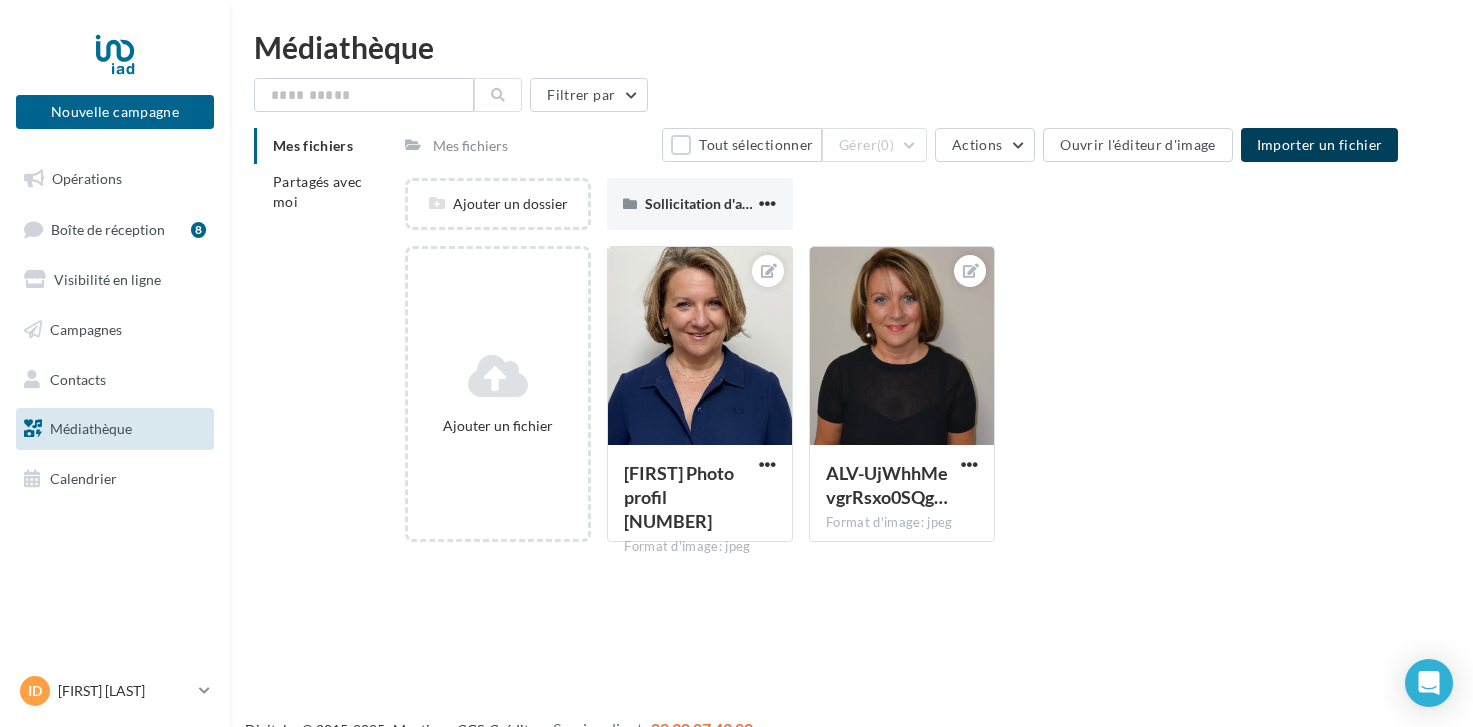 click on "Importer un fichier" at bounding box center [1320, 144] 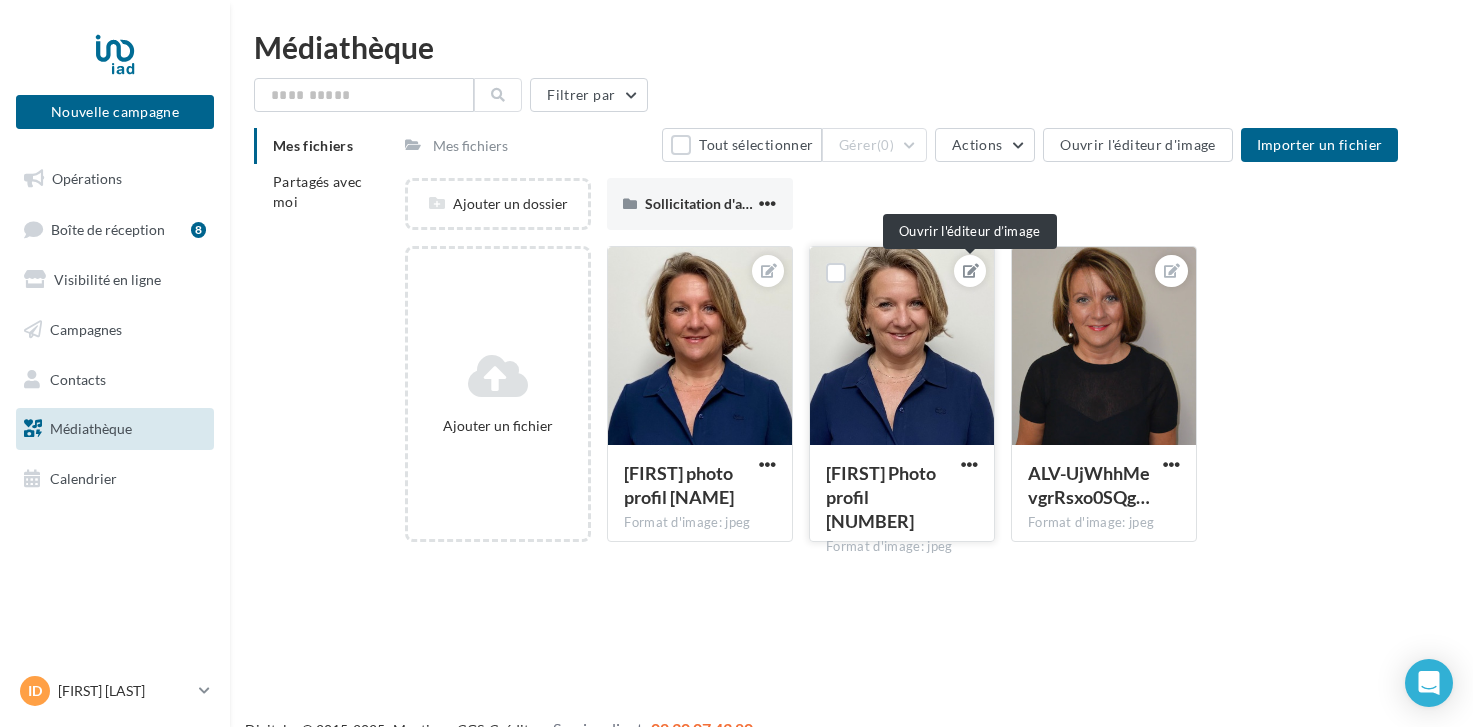 click at bounding box center (971, 271) 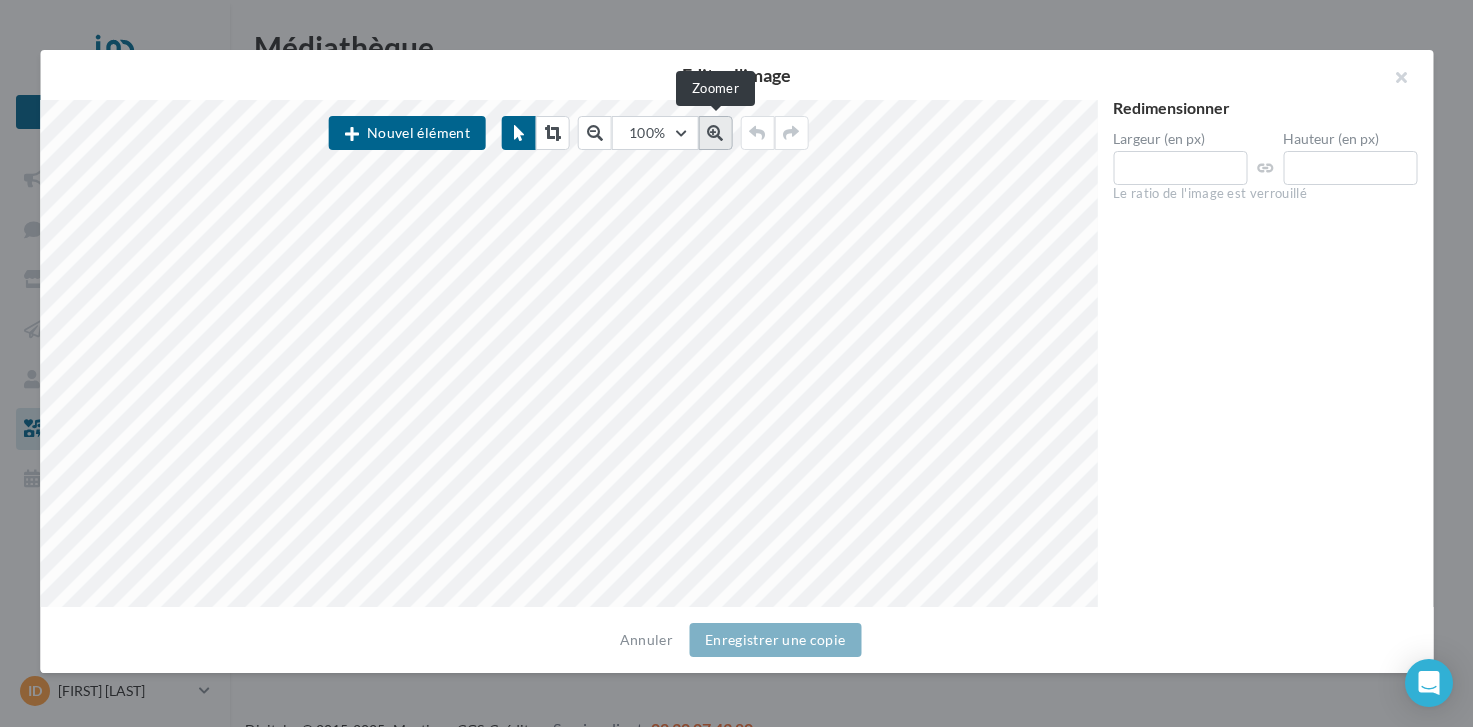 click at bounding box center (715, 133) 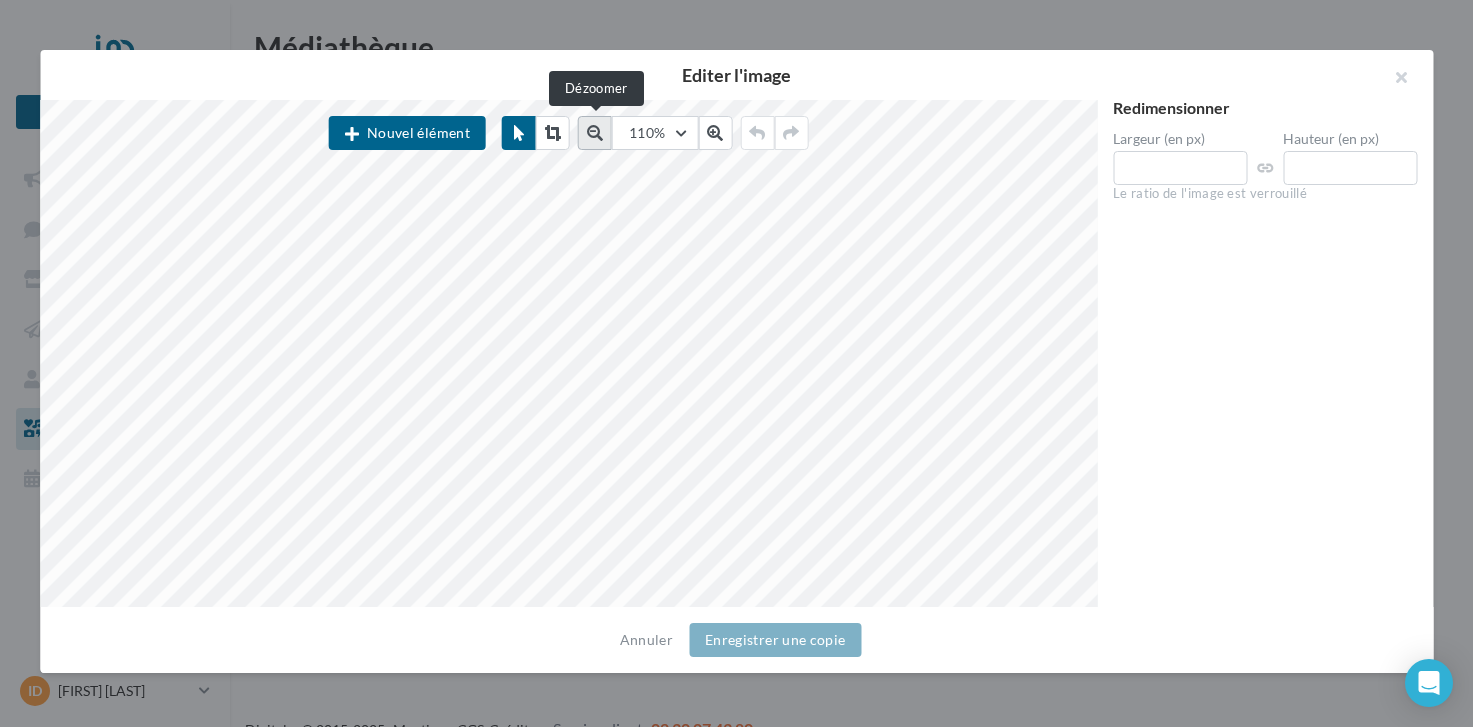 click at bounding box center [595, 133] 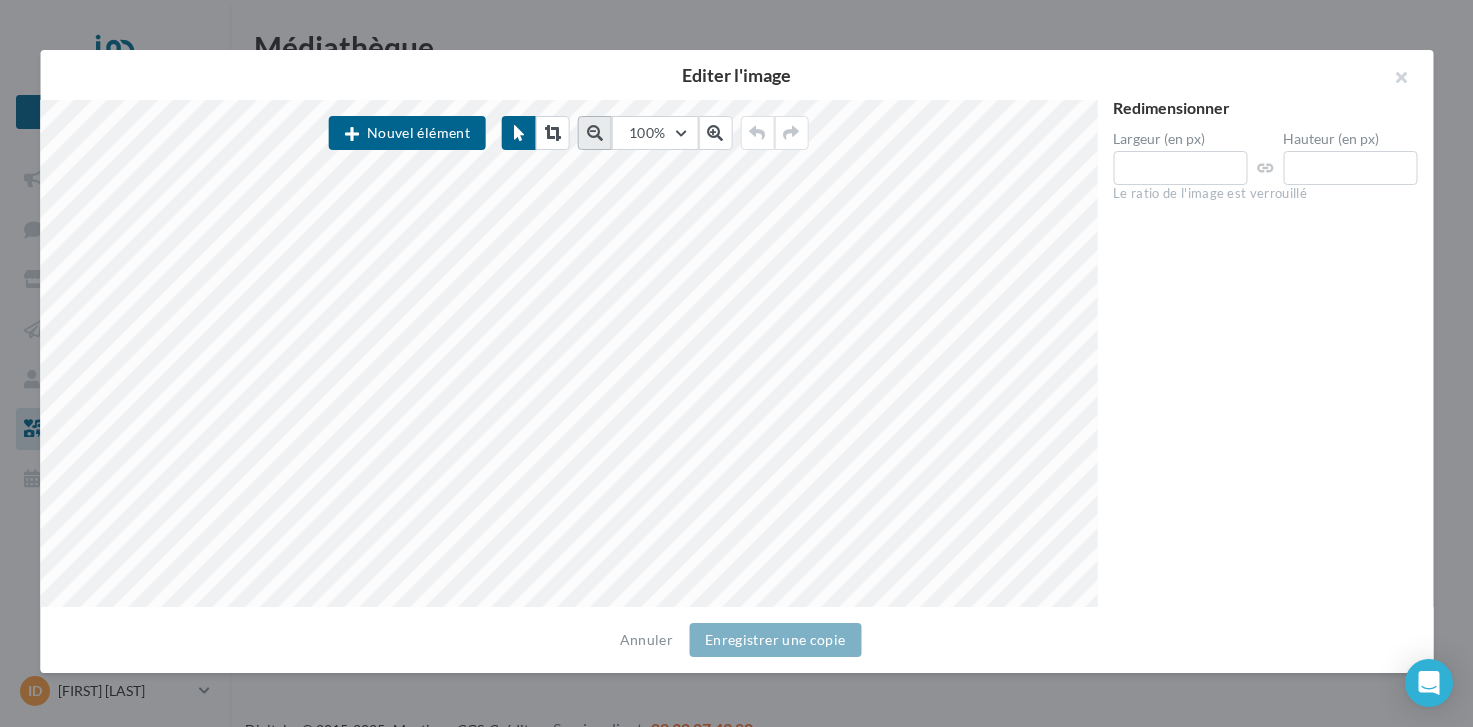 click at bounding box center [595, 133] 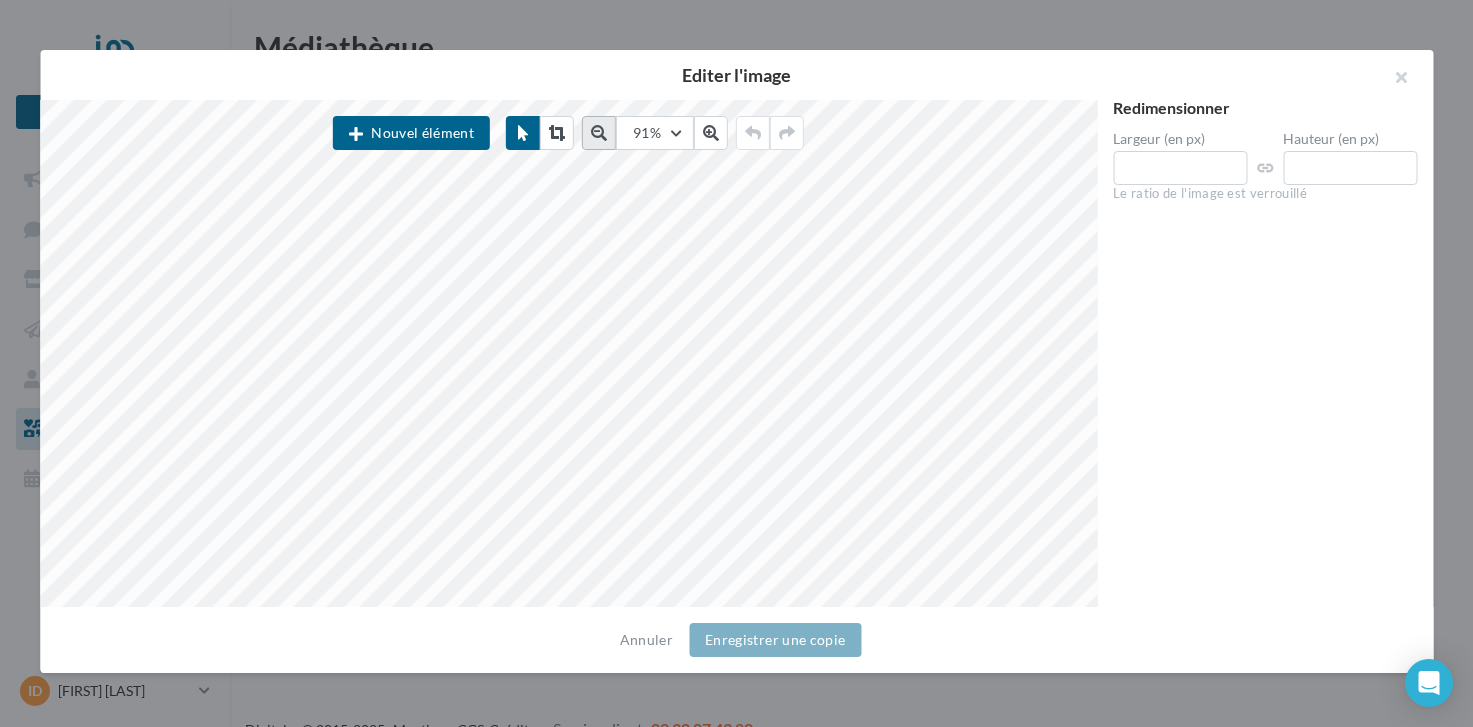 click at bounding box center [599, 133] 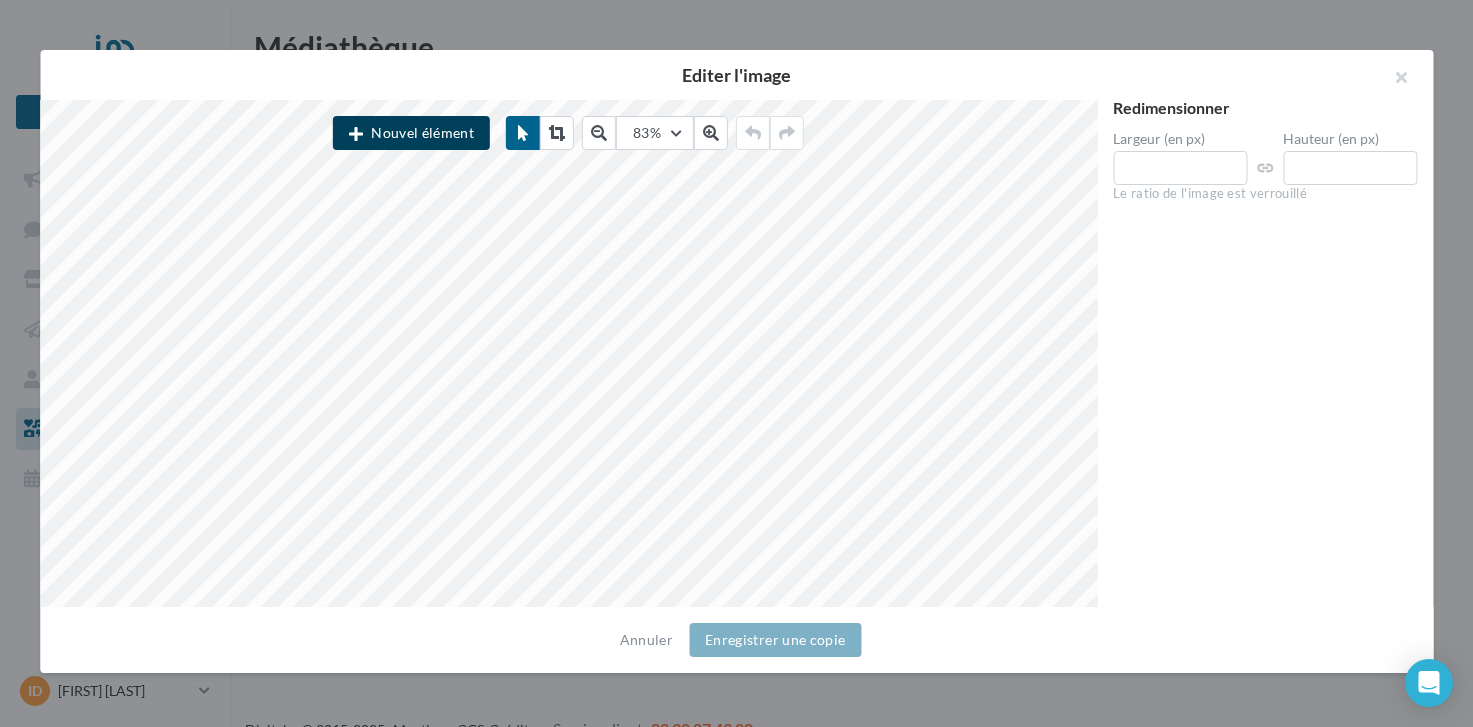 click on "Nouvel élément" at bounding box center (411, 133) 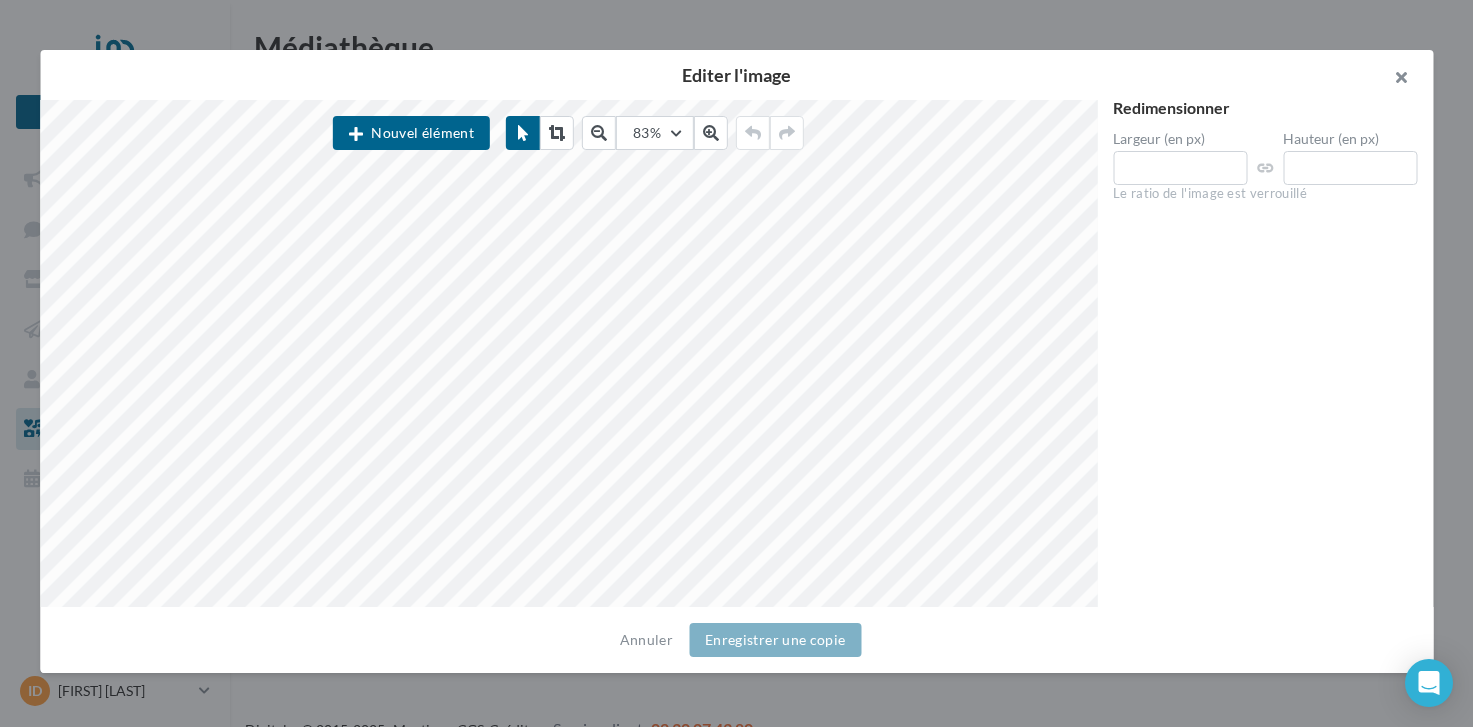 click at bounding box center (1393, 80) 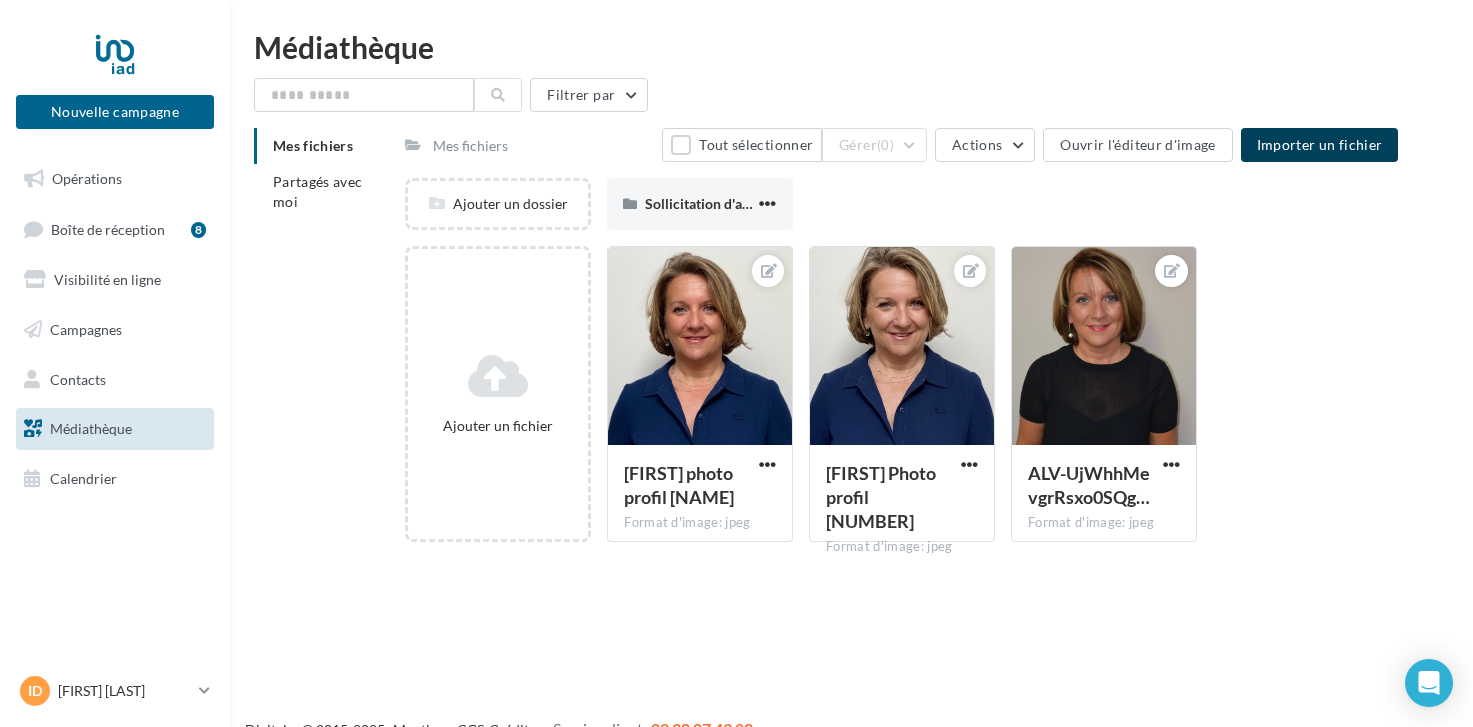 click on "Importer un fichier" at bounding box center (1320, 144) 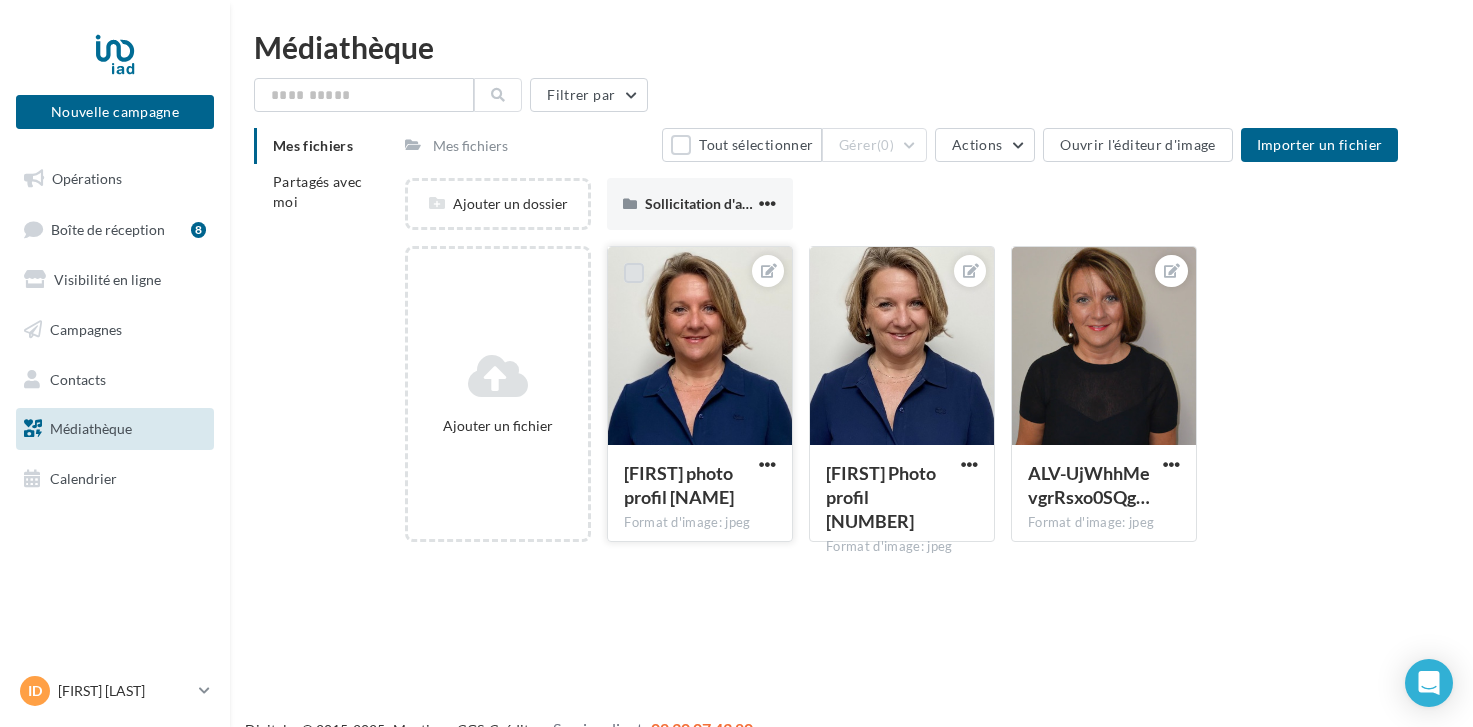 click at bounding box center [634, 273] 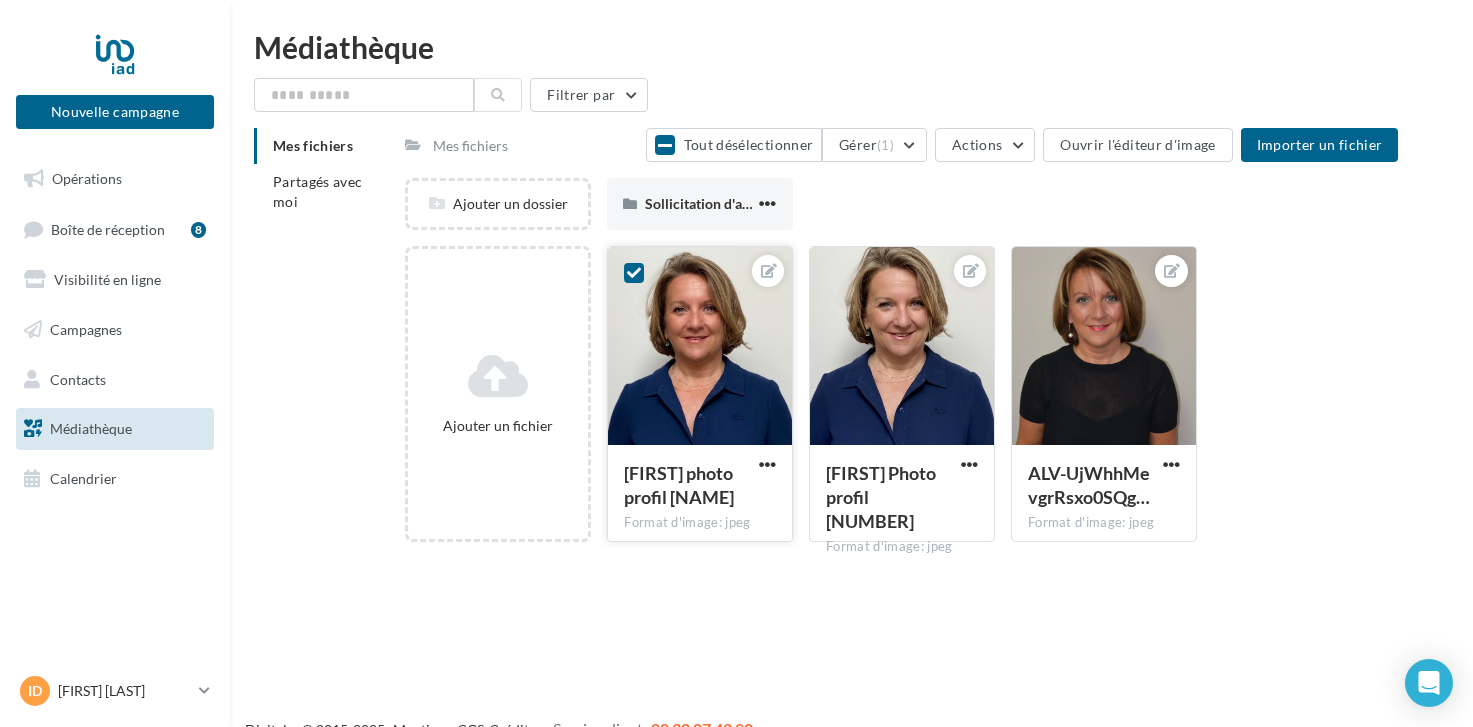 click at bounding box center (634, 273) 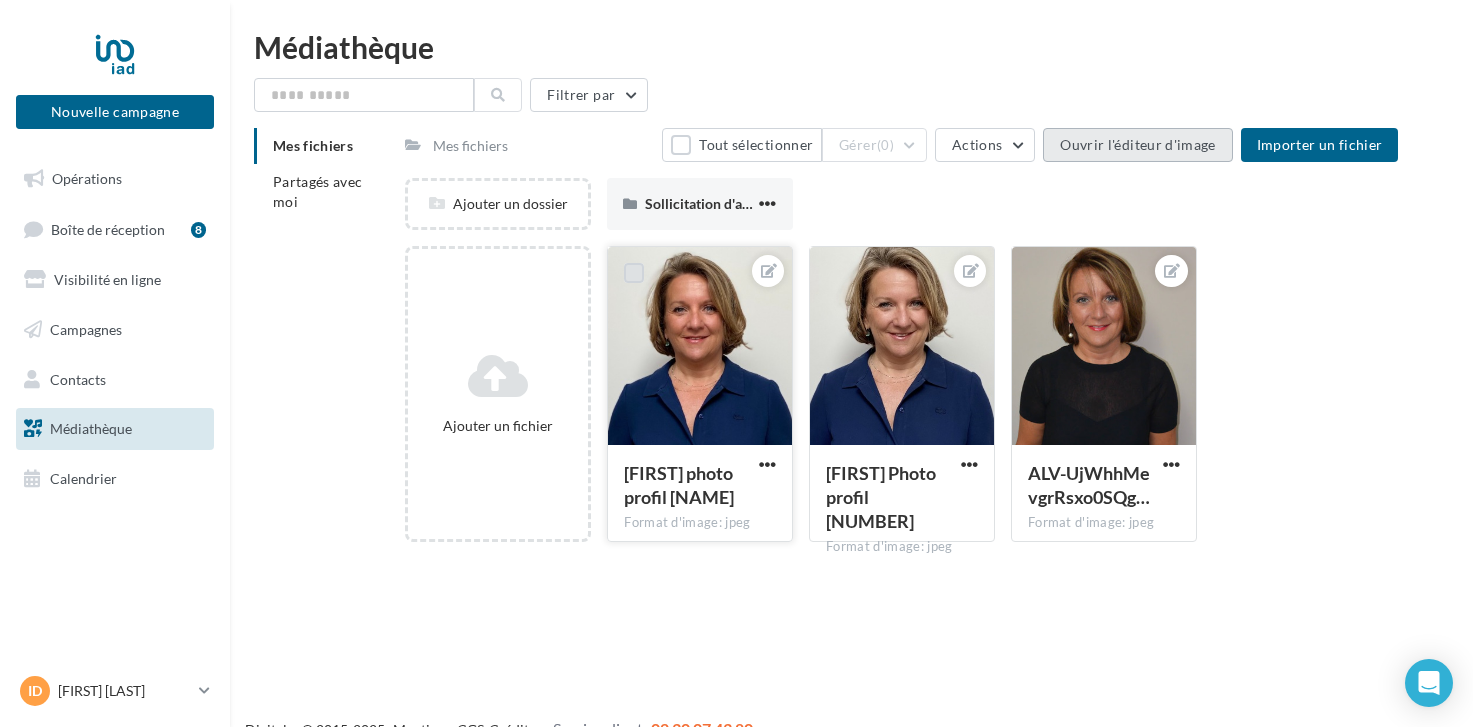 click on "Ouvrir l'éditeur d'image" at bounding box center (1137, 145) 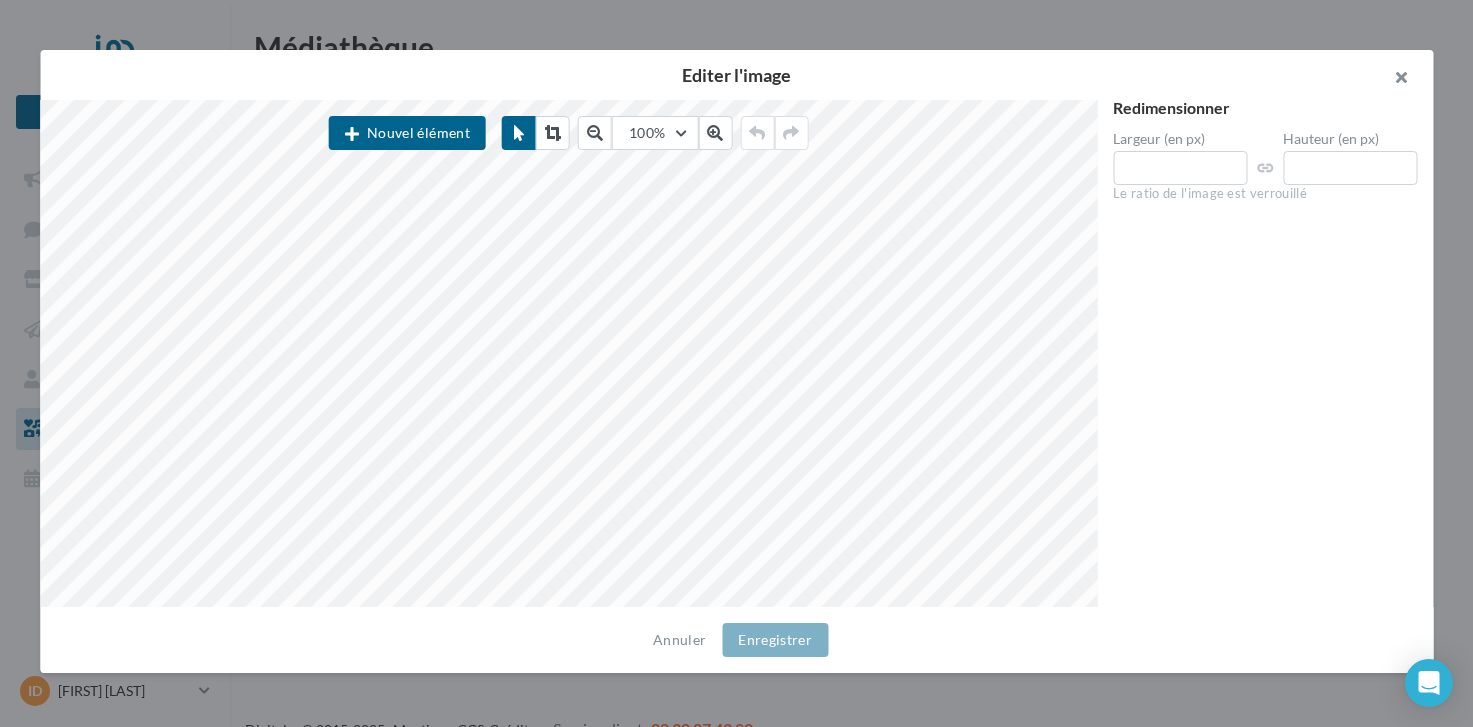 click at bounding box center (1393, 80) 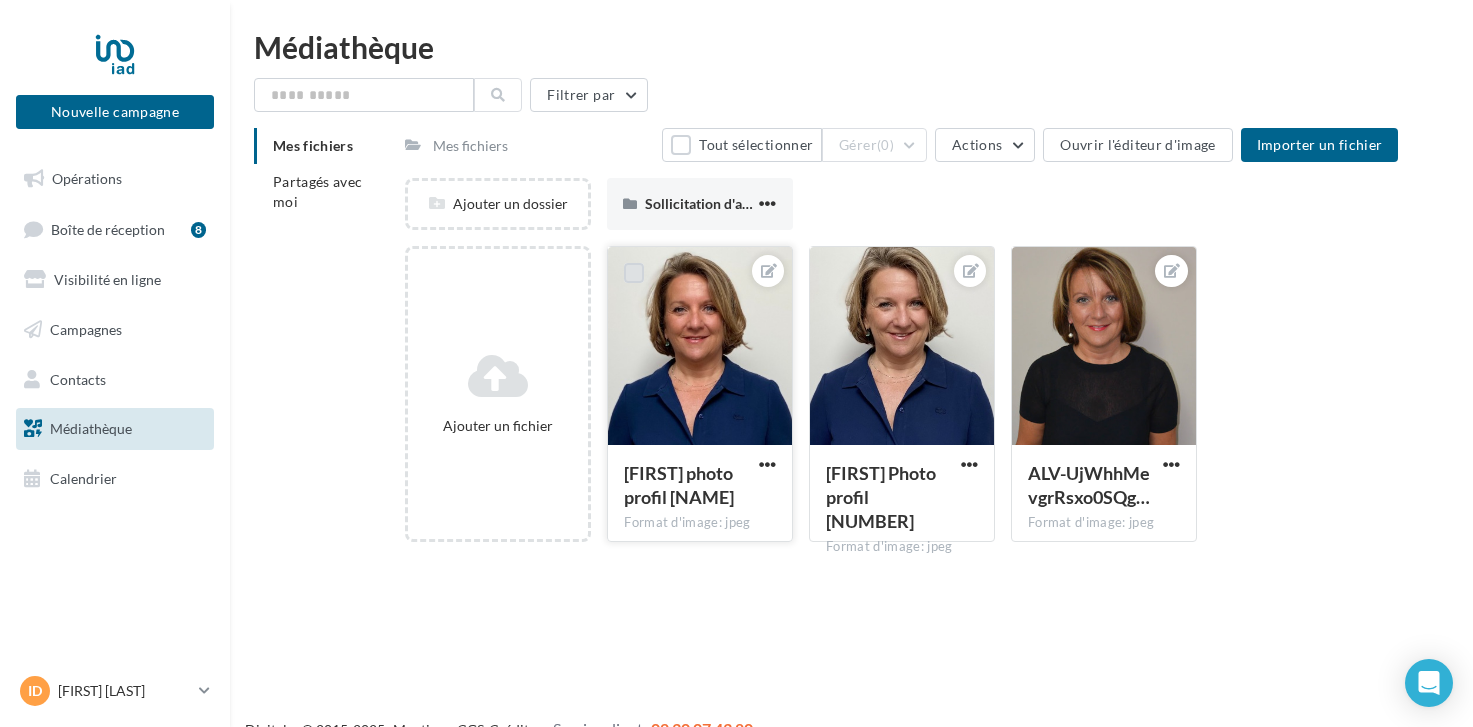 click at bounding box center (1038, 273) 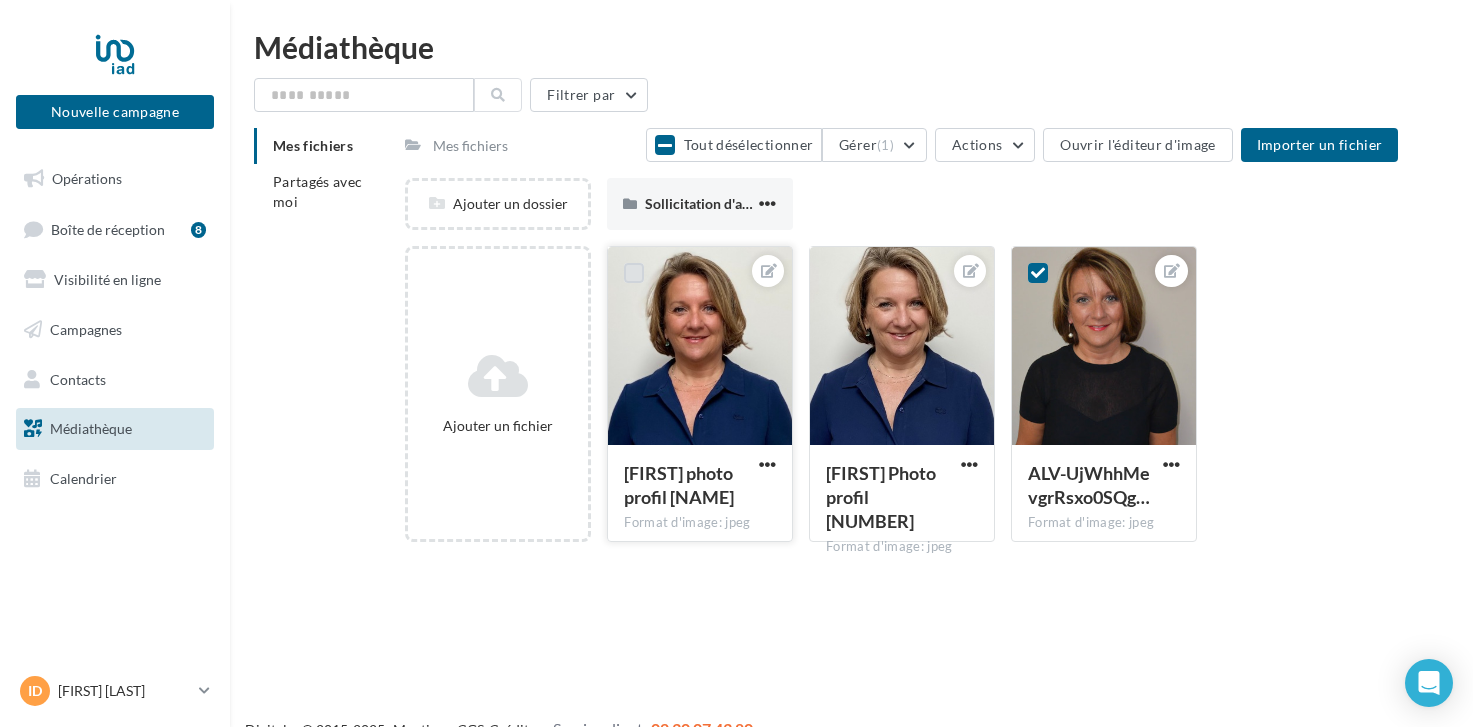 click at bounding box center (1038, 273) 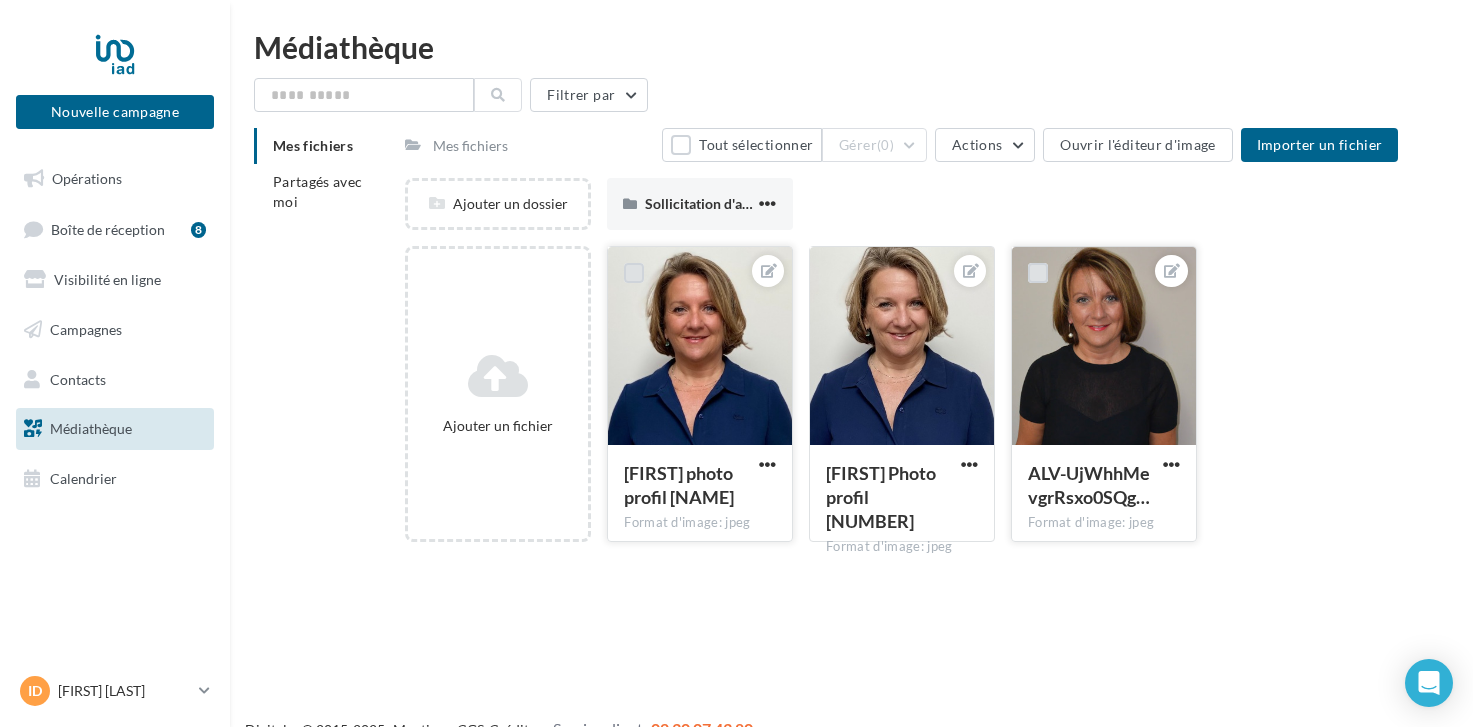 click at bounding box center [1104, 347] 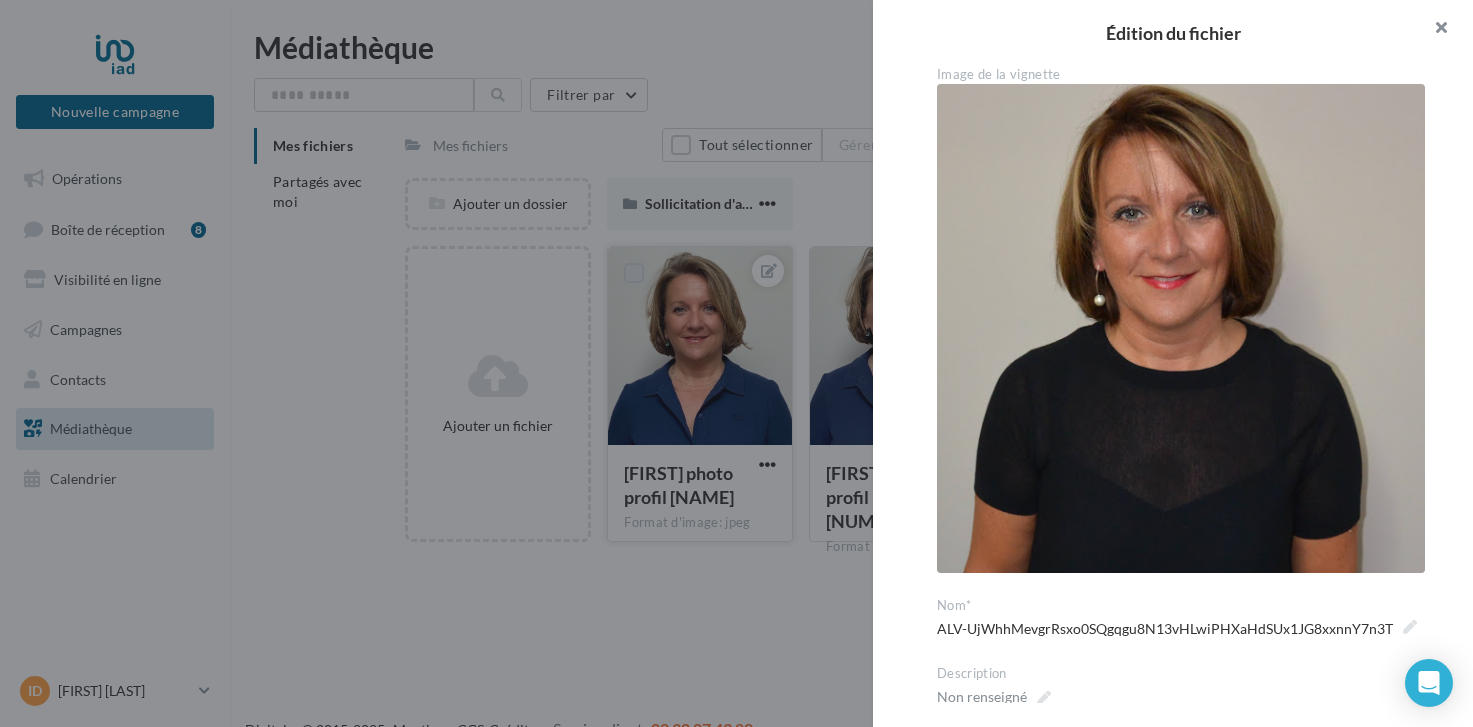 click at bounding box center [1433, 30] 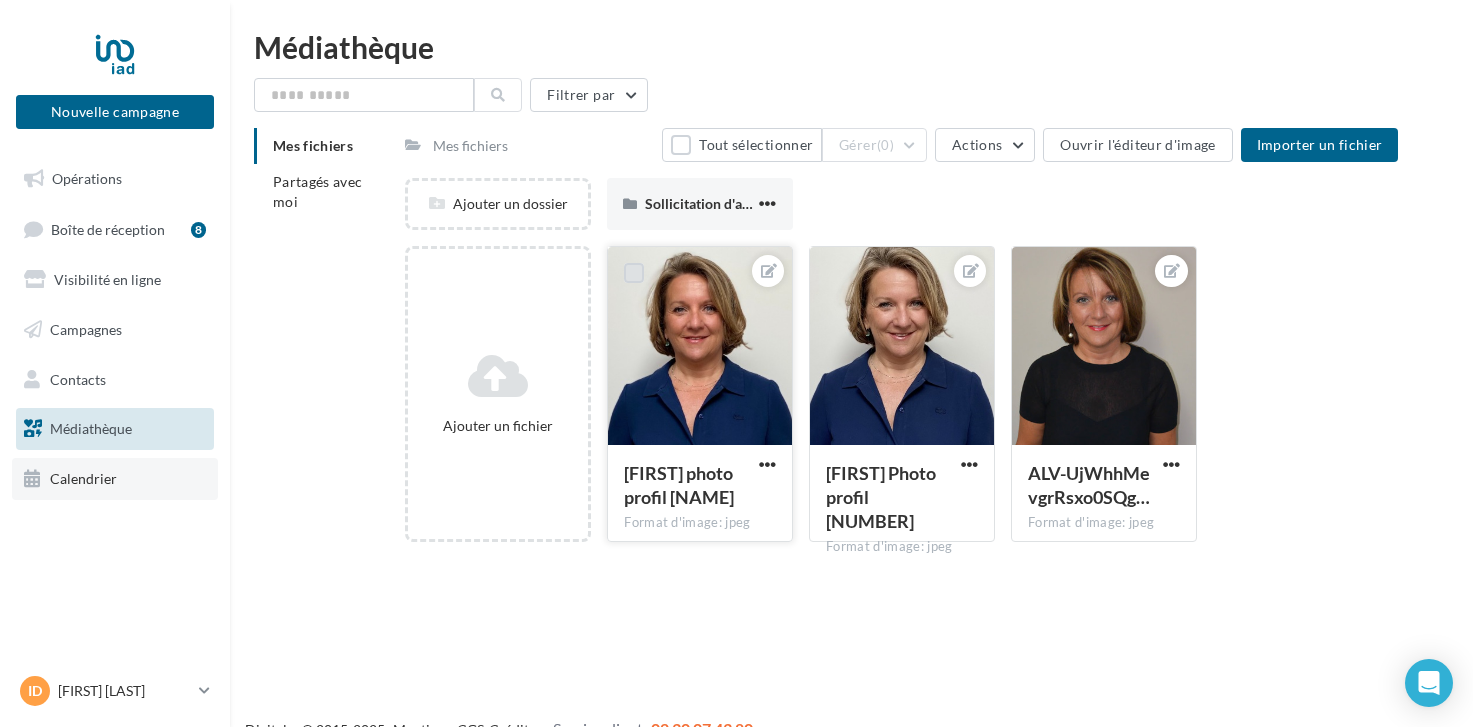 click on "Calendrier" at bounding box center (83, 478) 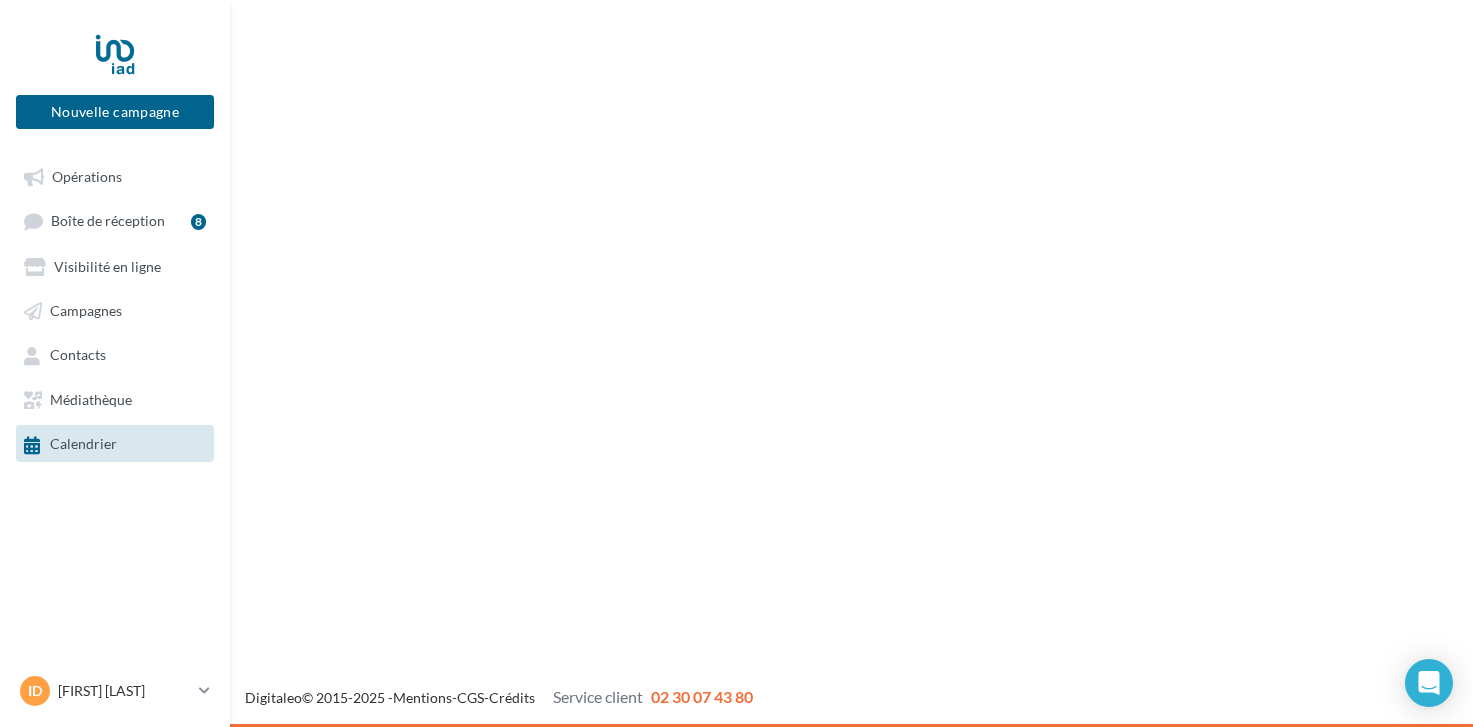 scroll, scrollTop: 0, scrollLeft: 0, axis: both 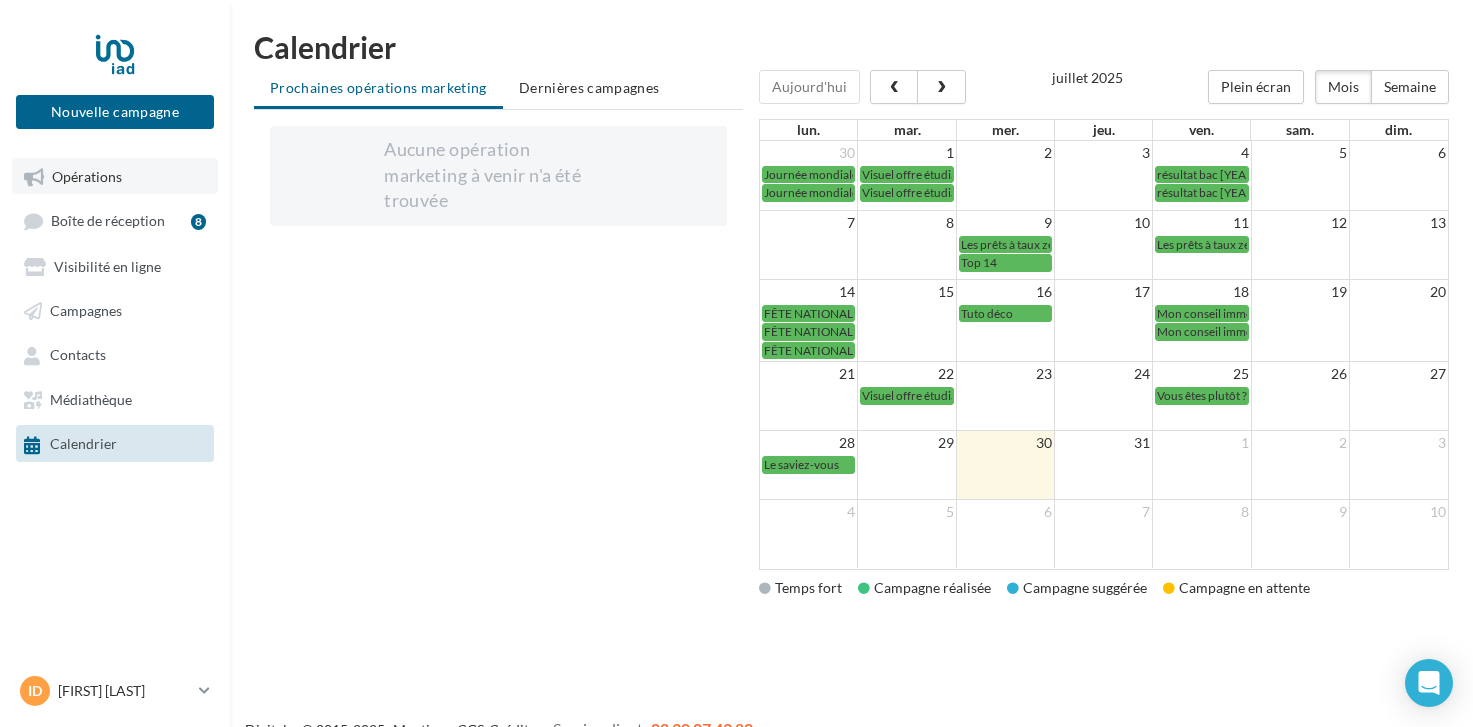 click on "Opérations" at bounding box center [87, 176] 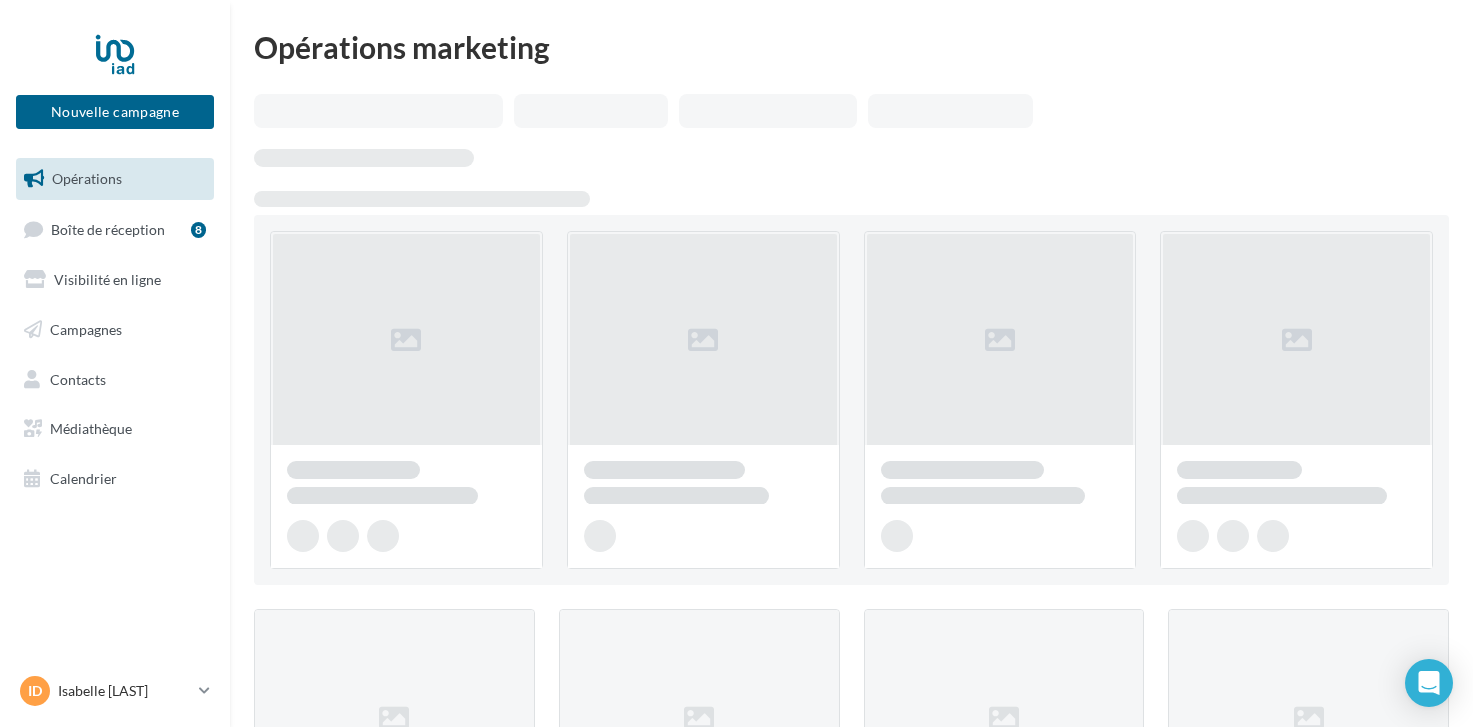 scroll, scrollTop: 0, scrollLeft: 0, axis: both 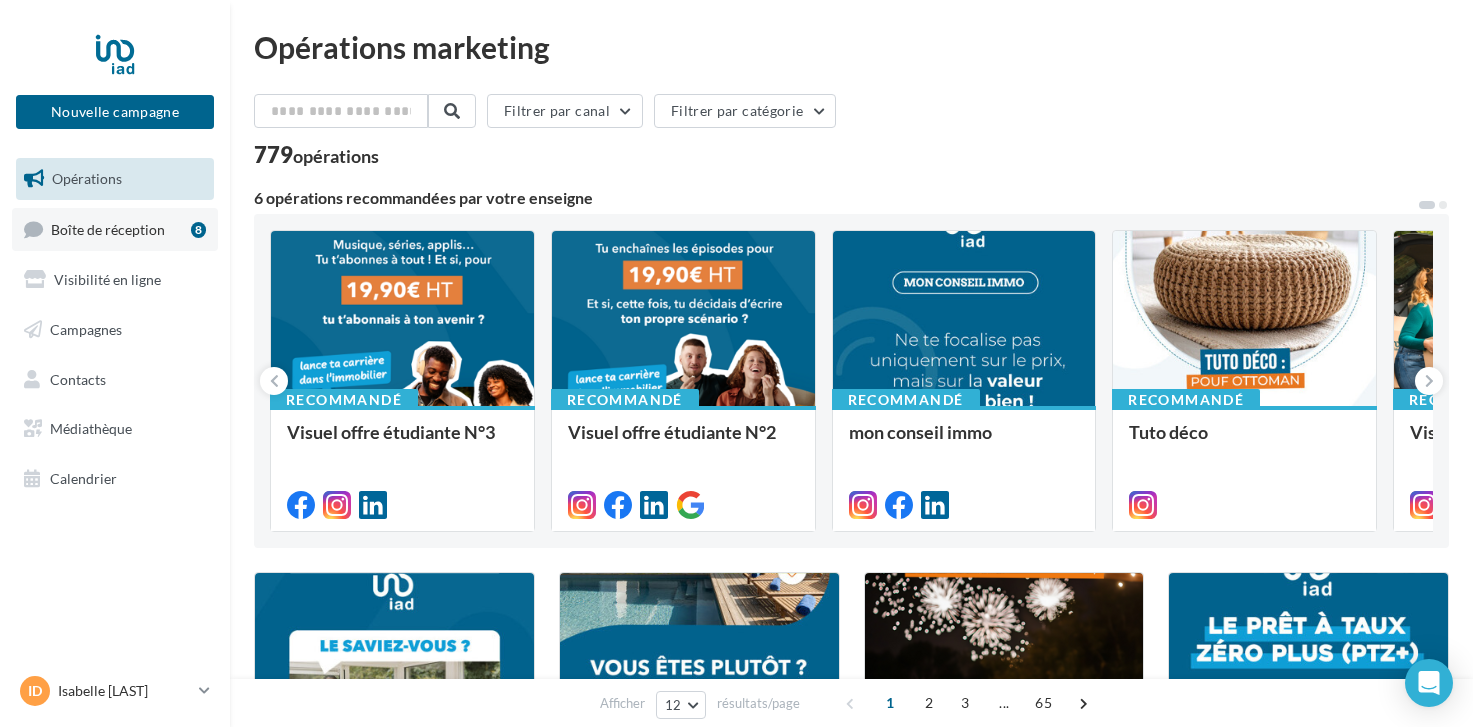 click on "Boîte de réception" at bounding box center [108, 228] 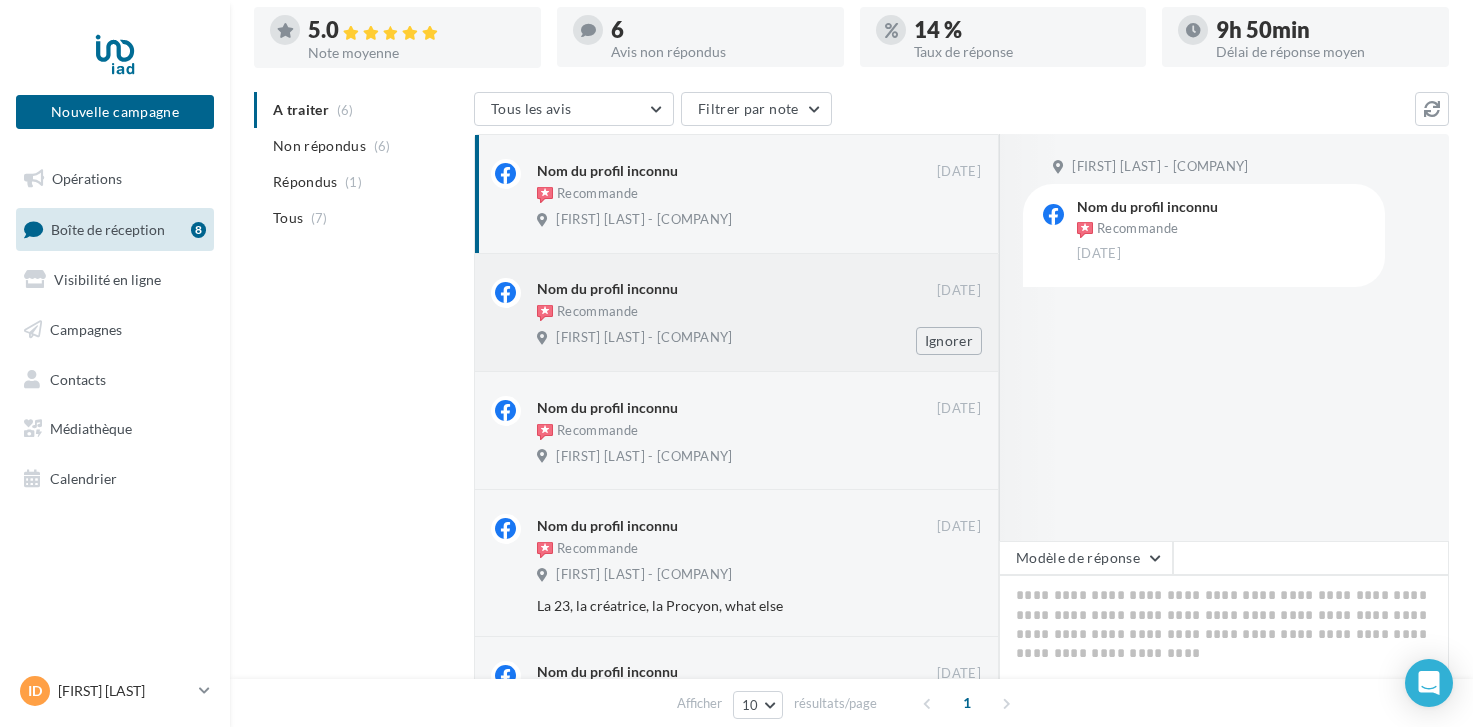 scroll, scrollTop: 0, scrollLeft: 0, axis: both 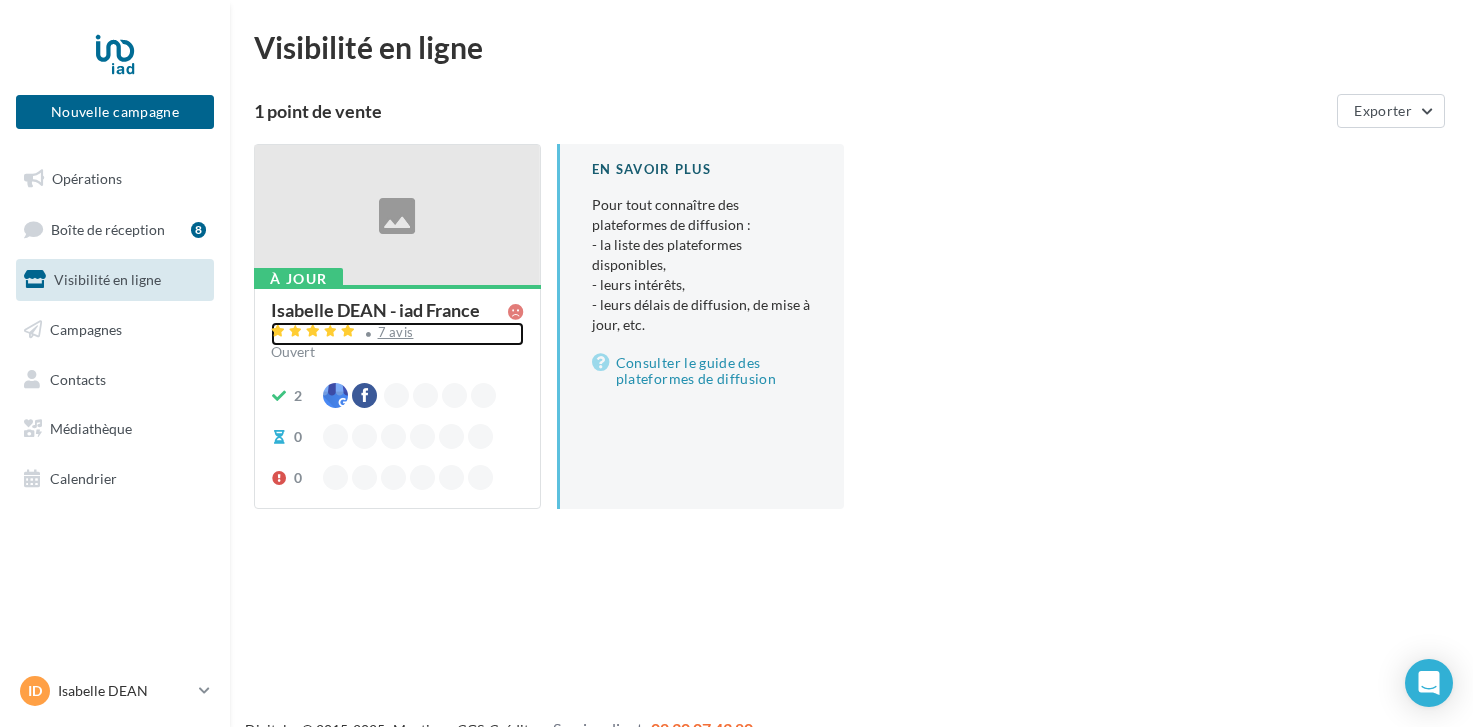 click on "7 avis" at bounding box center (396, 332) 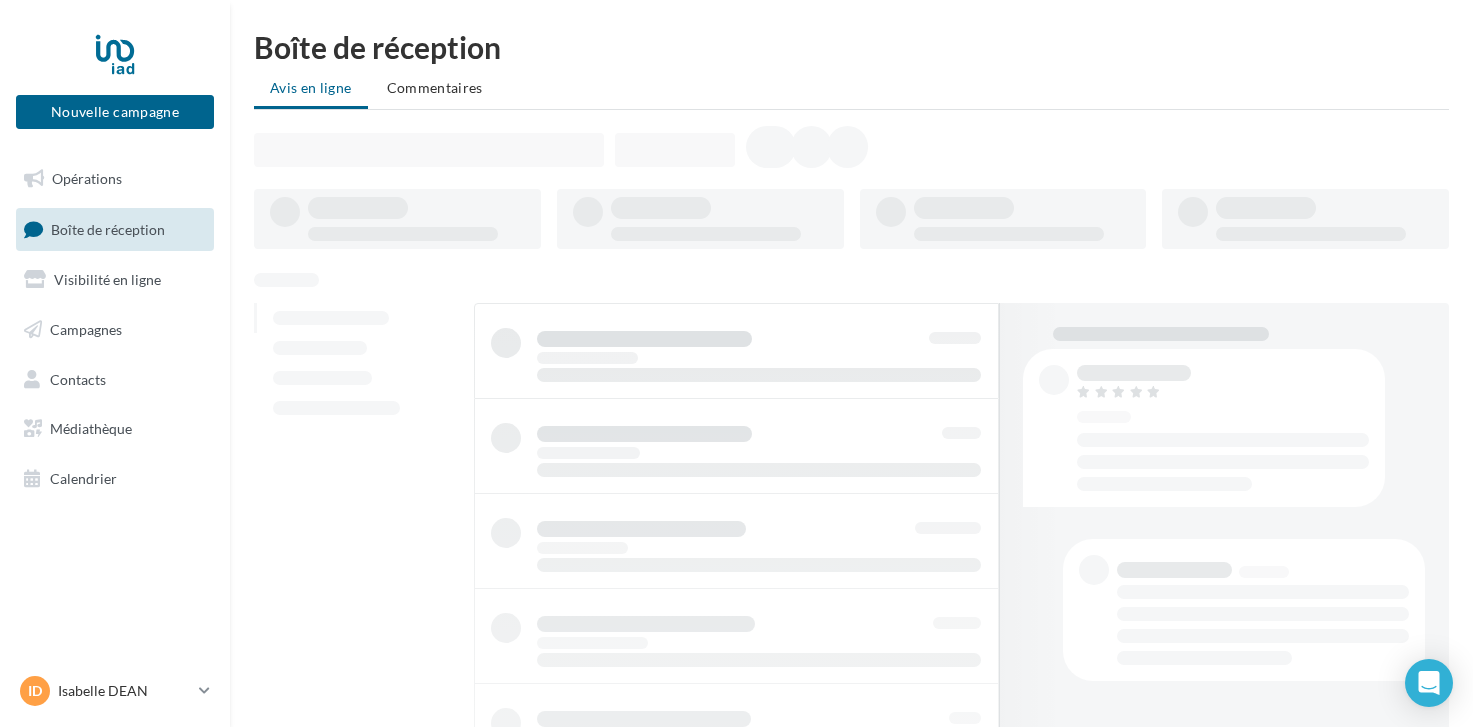 scroll, scrollTop: 0, scrollLeft: 0, axis: both 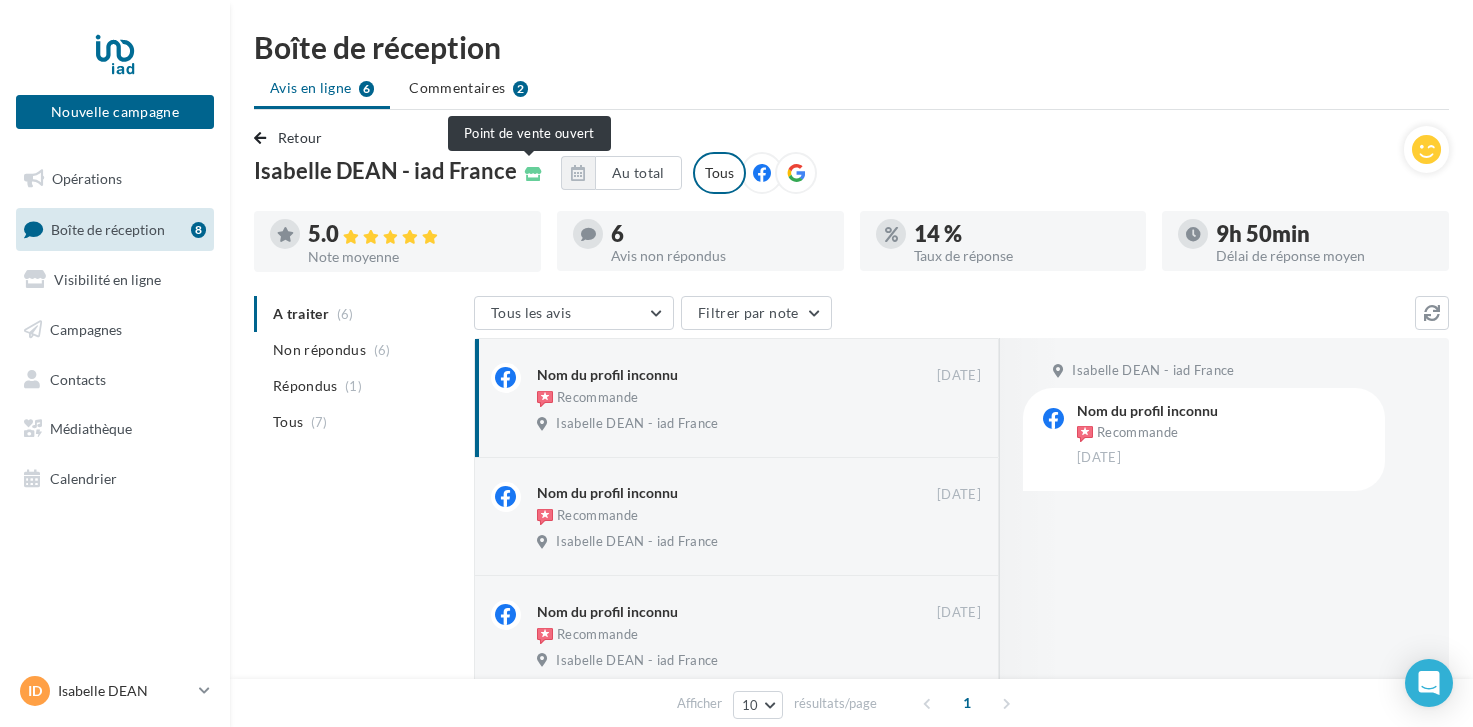 click at bounding box center (533, 174) 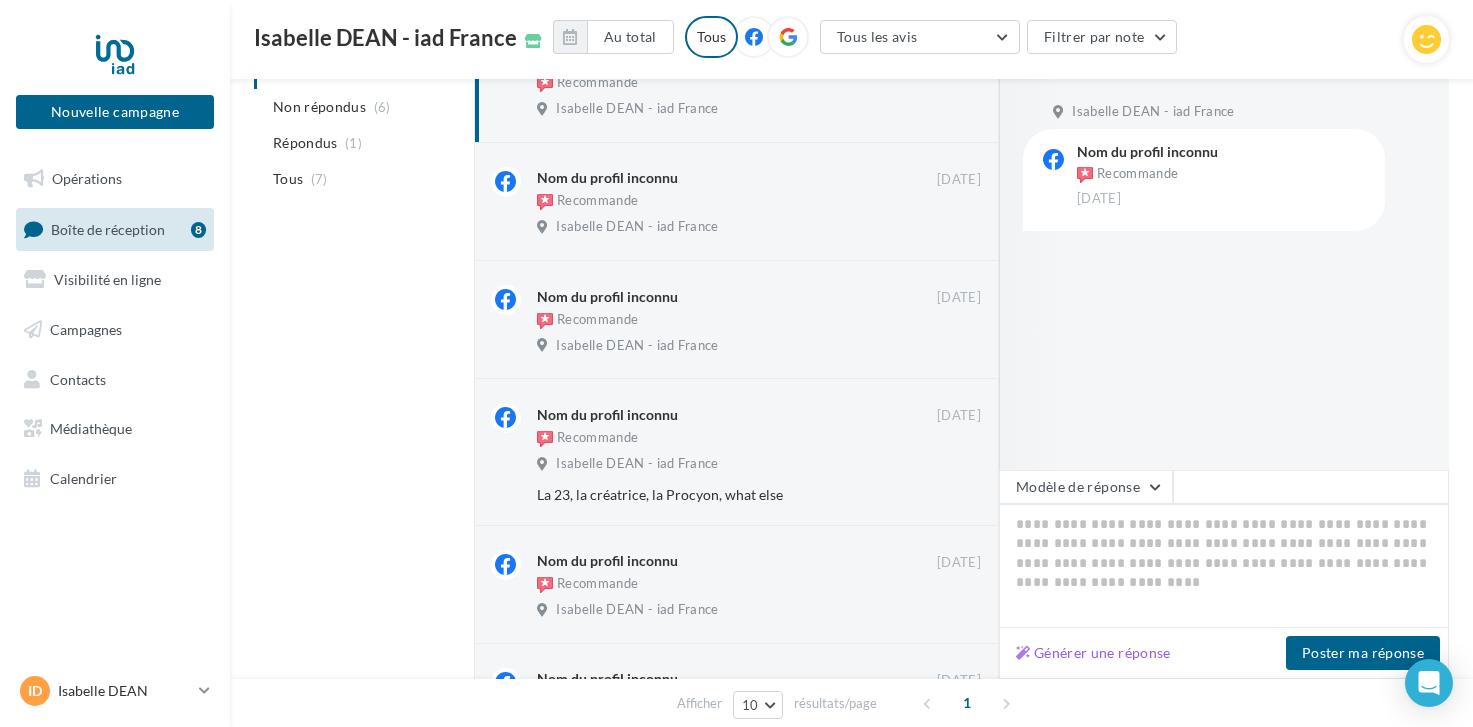 scroll, scrollTop: 519, scrollLeft: 0, axis: vertical 